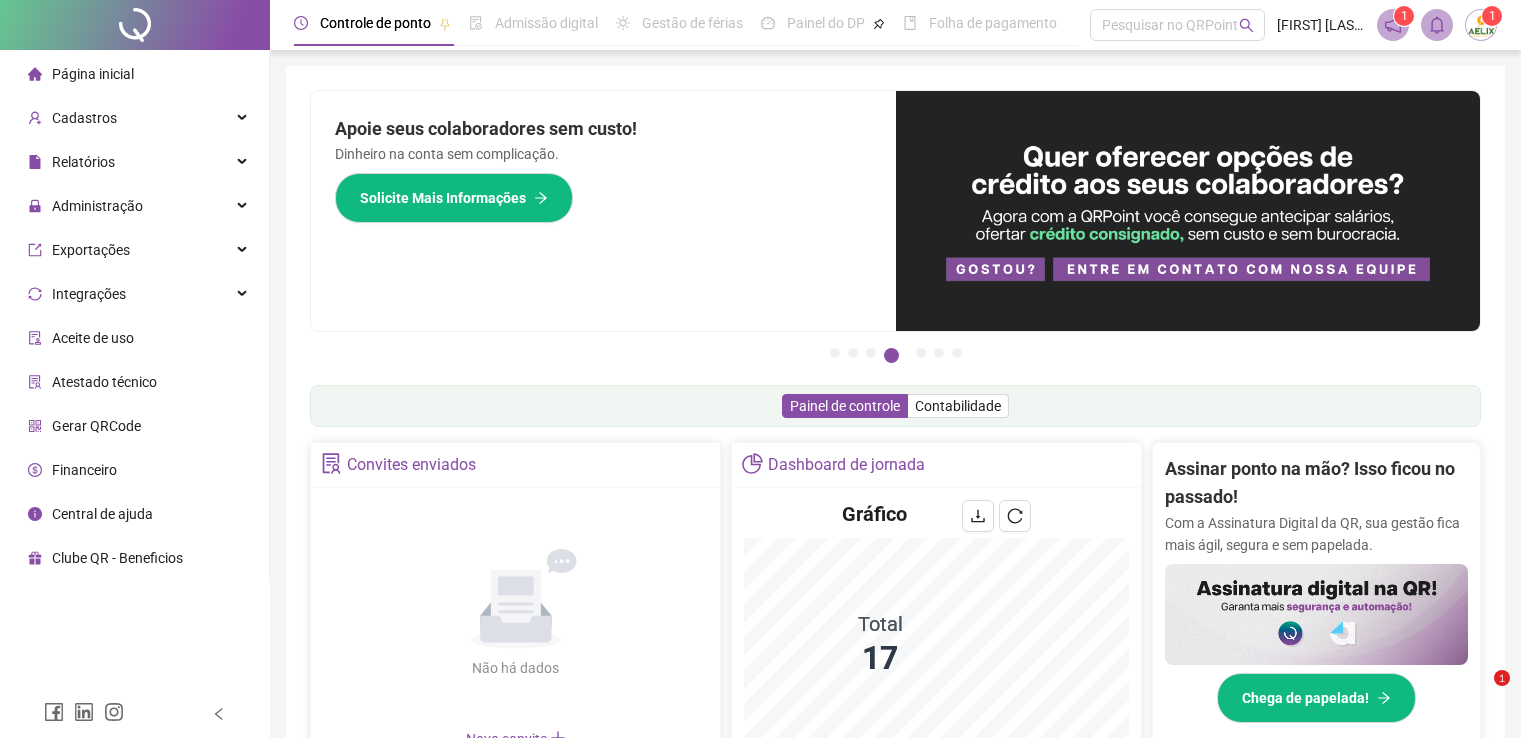 click on "Página inicial" at bounding box center (134, 74) 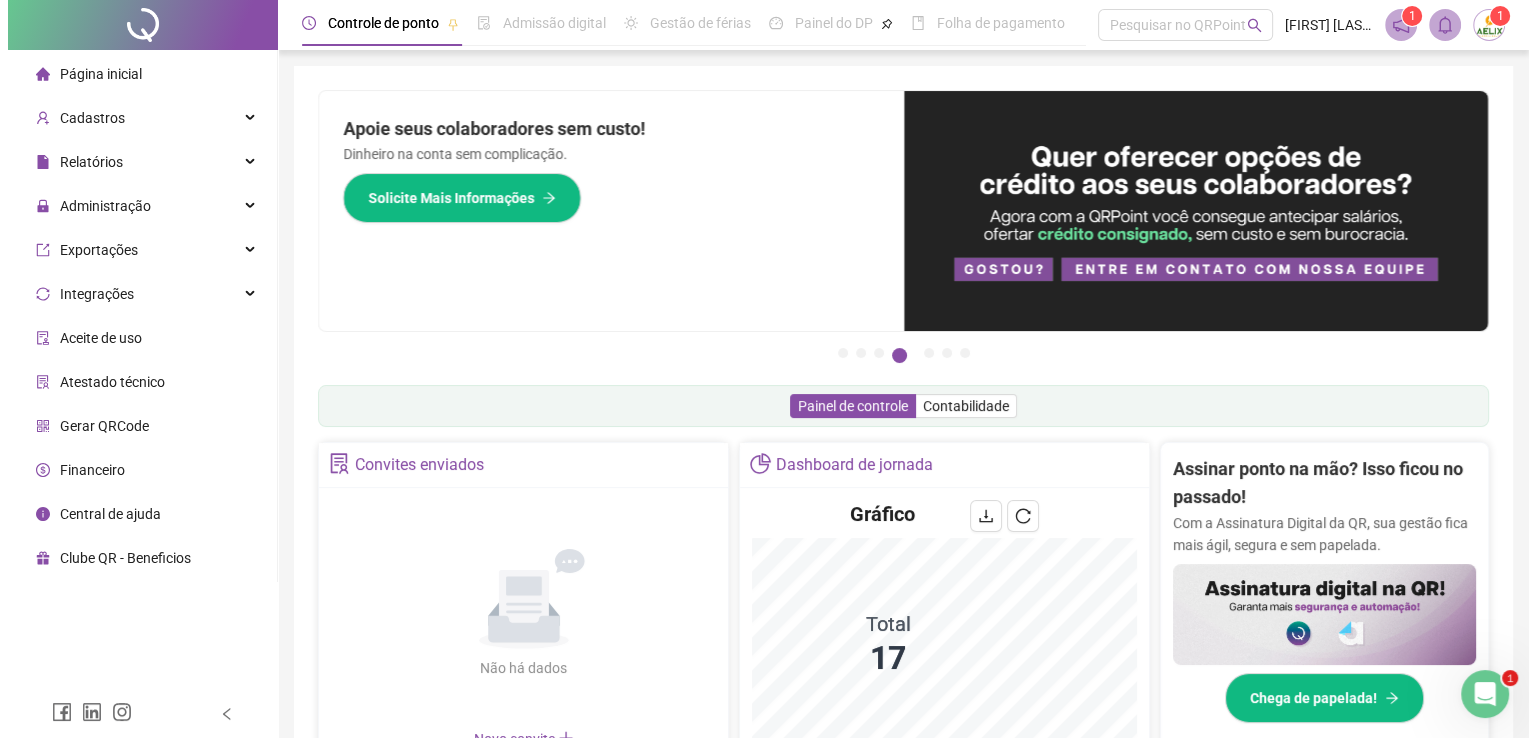 scroll, scrollTop: 0, scrollLeft: 0, axis: both 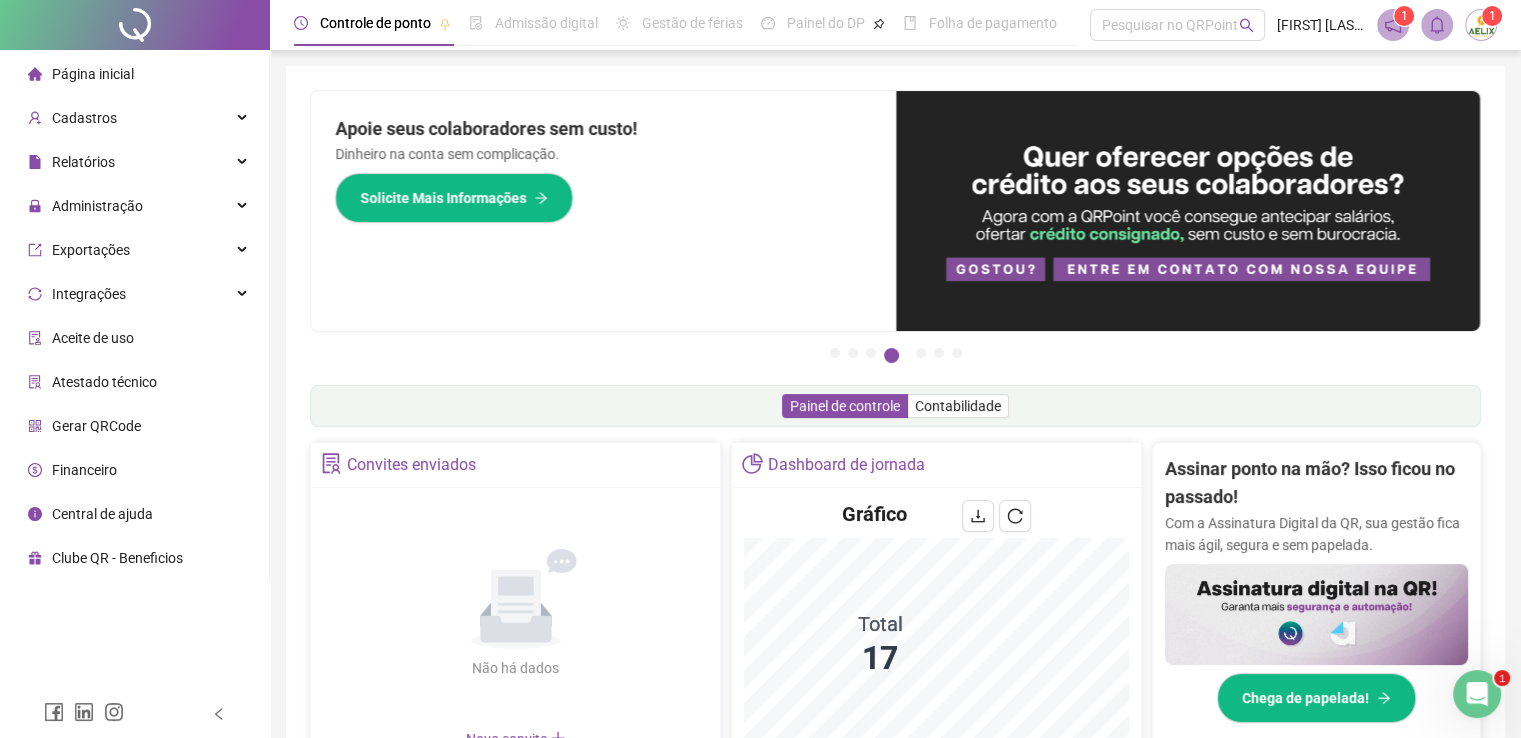 click on "Página inicial" at bounding box center (134, 74) 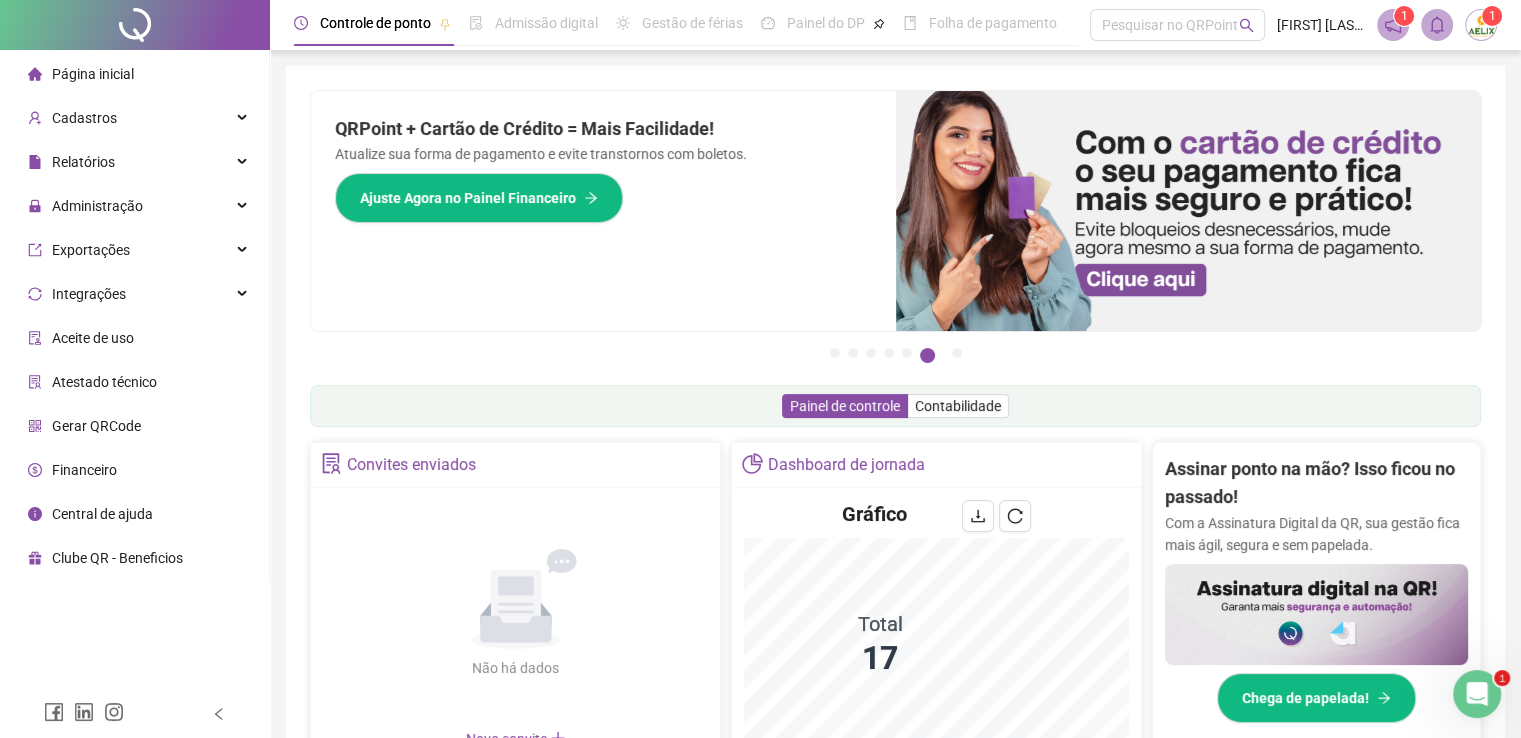 click on "Página inicial" at bounding box center (134, 74) 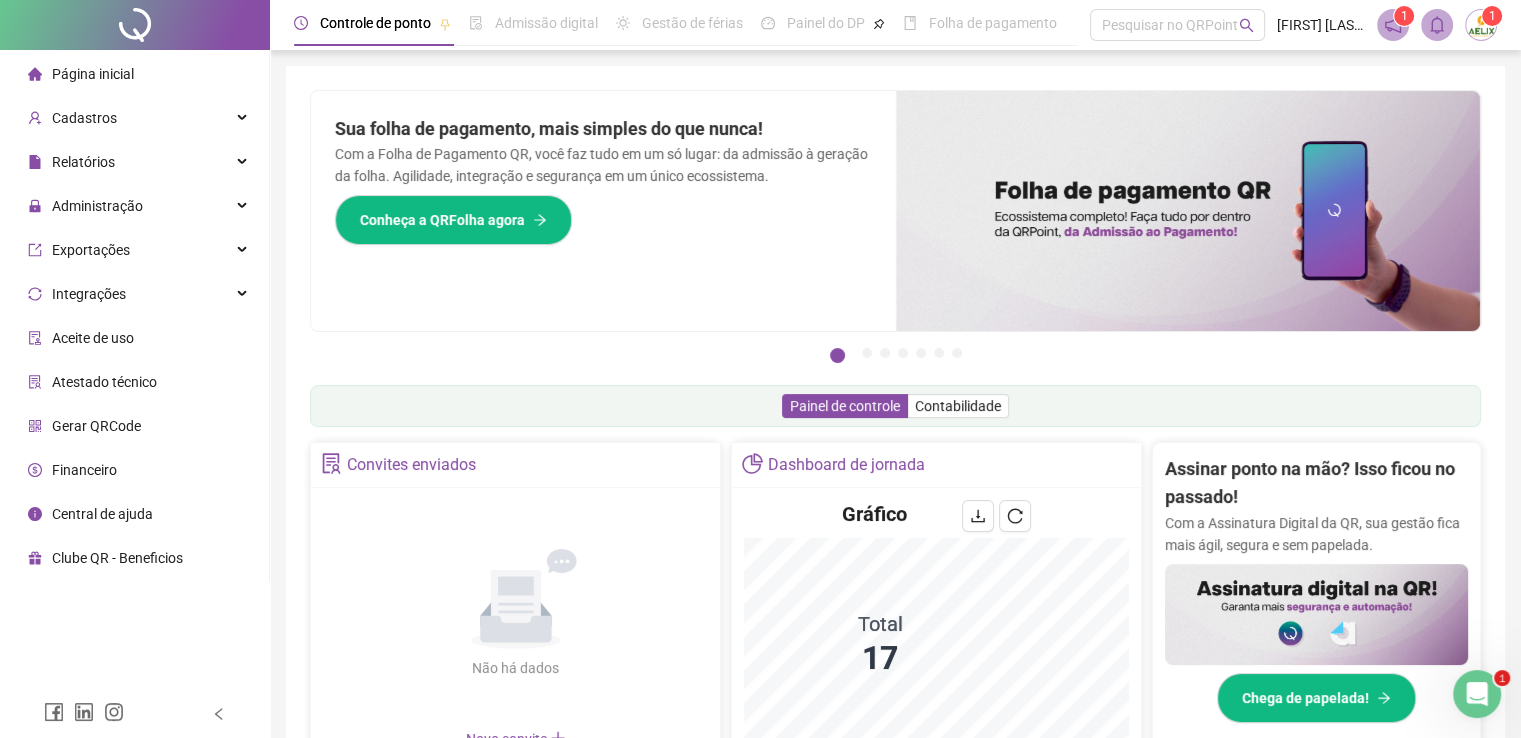 drag, startPoint x: 148, startPoint y: 73, endPoint x: 106, endPoint y: 74, distance: 42.0119 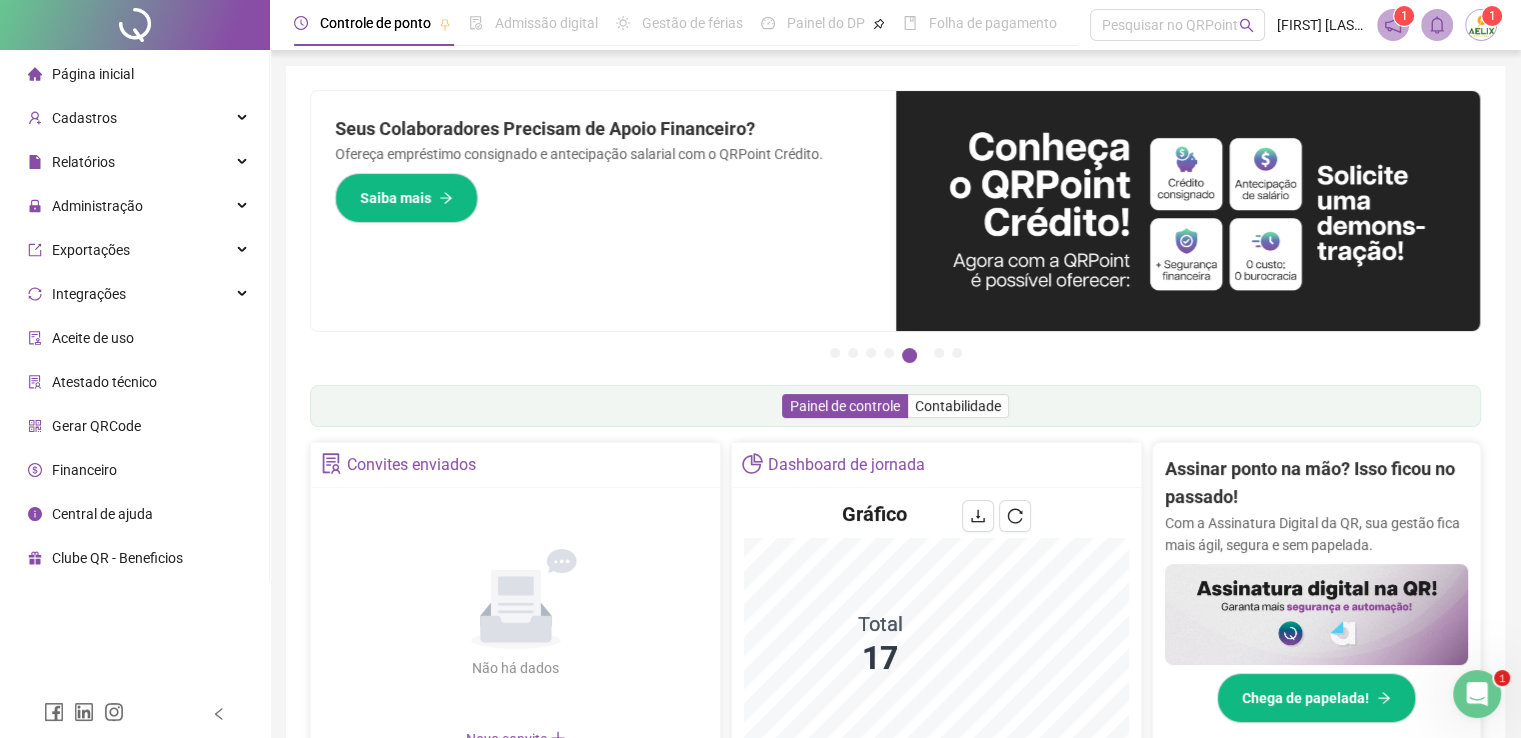 click on "Página inicial" at bounding box center [93, 74] 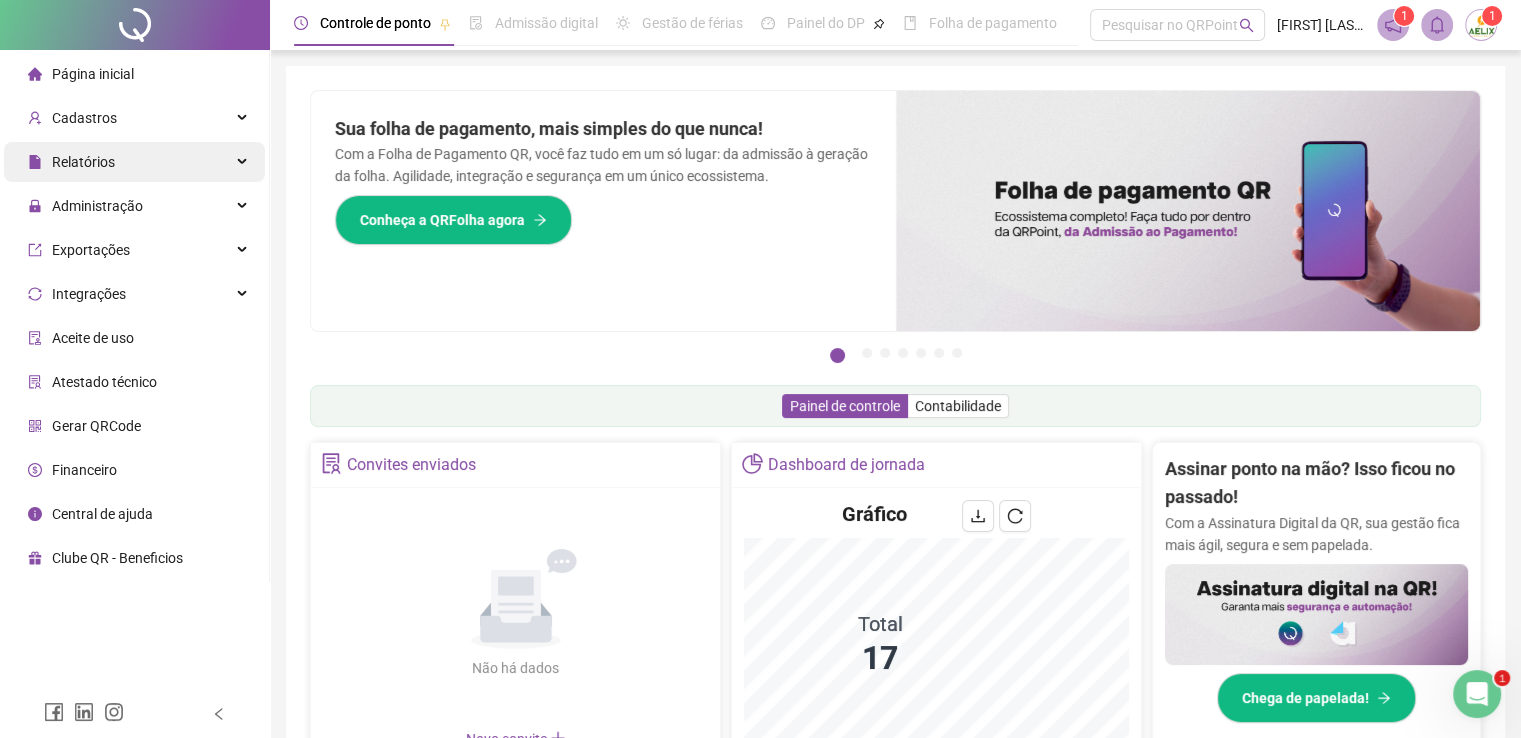 click on "Relatórios" at bounding box center [134, 162] 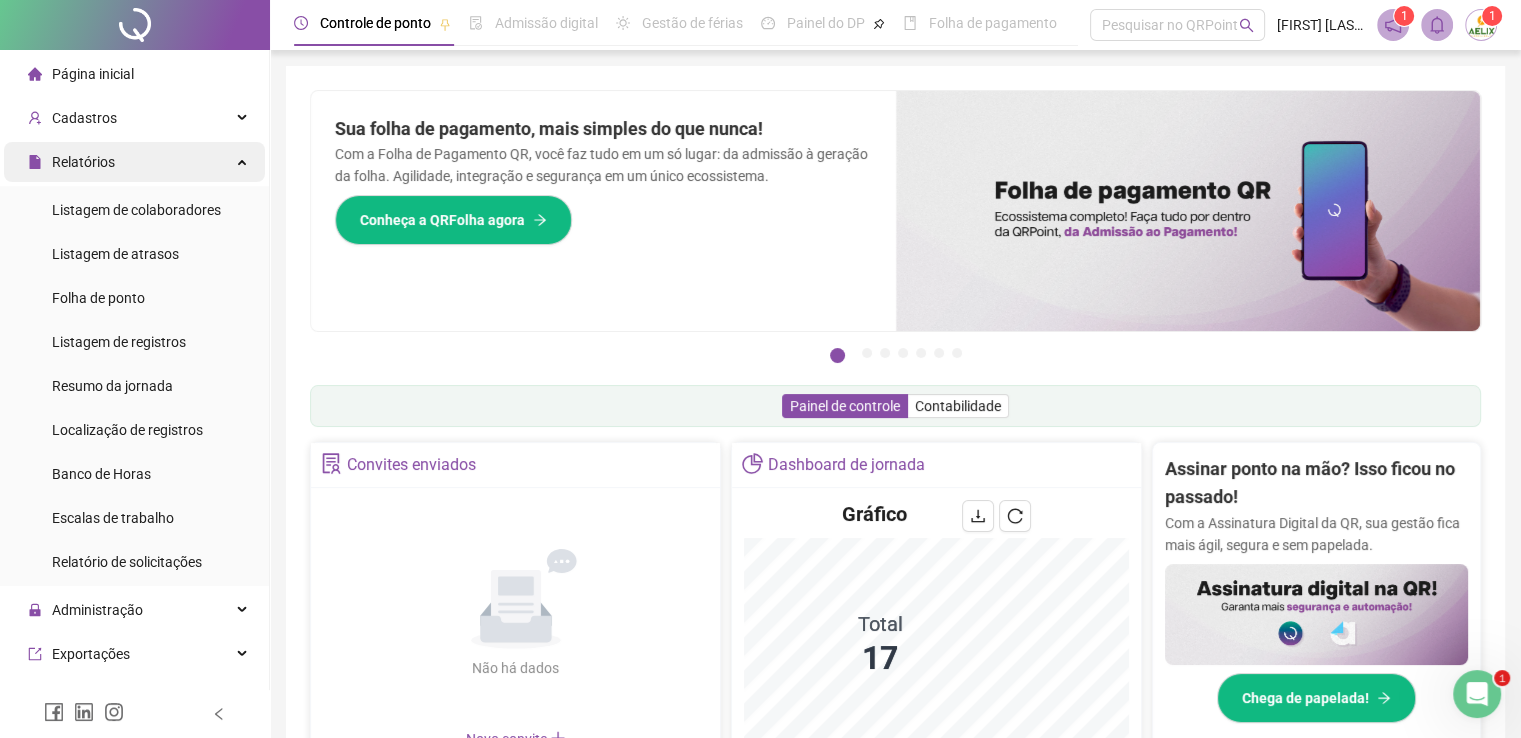 click on "Relatórios" at bounding box center (134, 162) 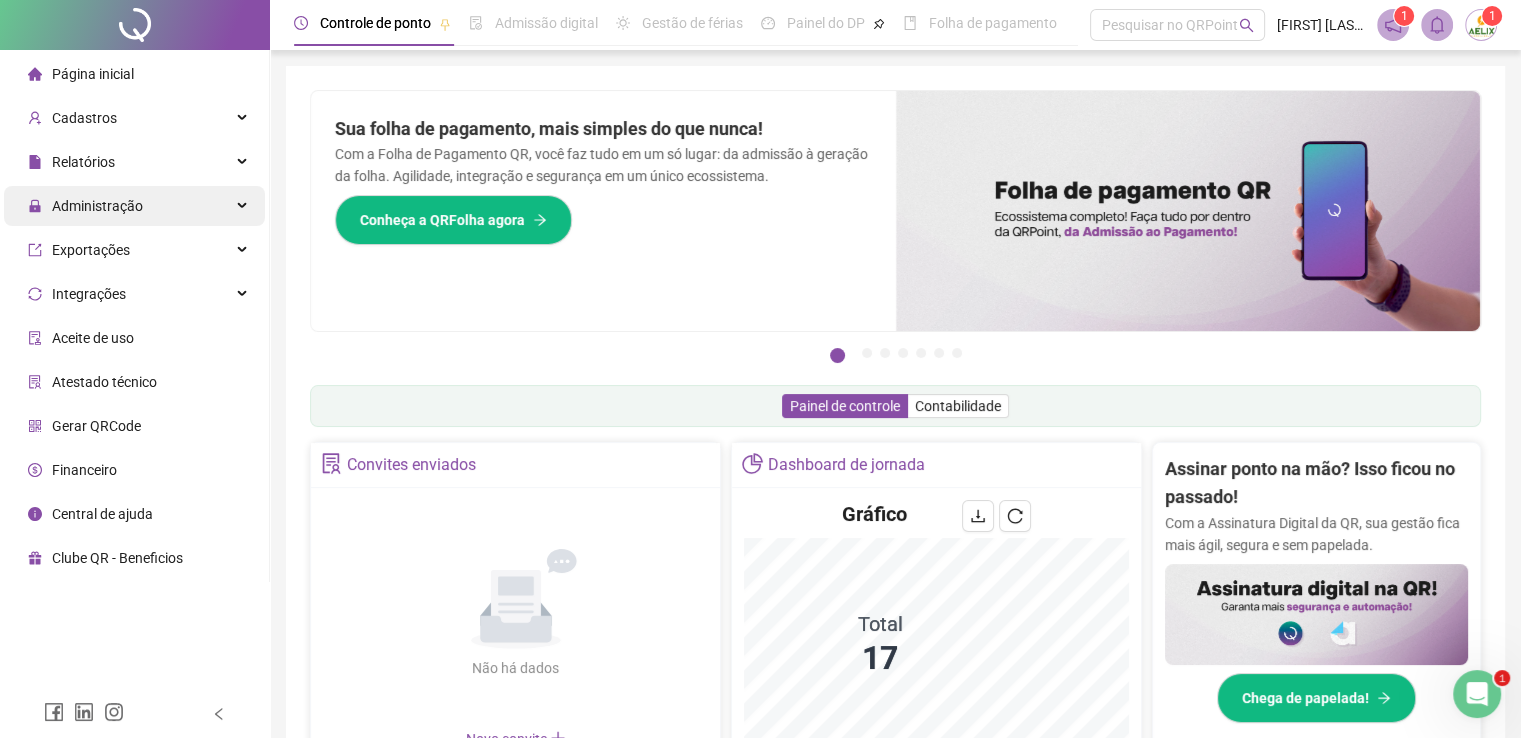 click on "Administração" at bounding box center [134, 206] 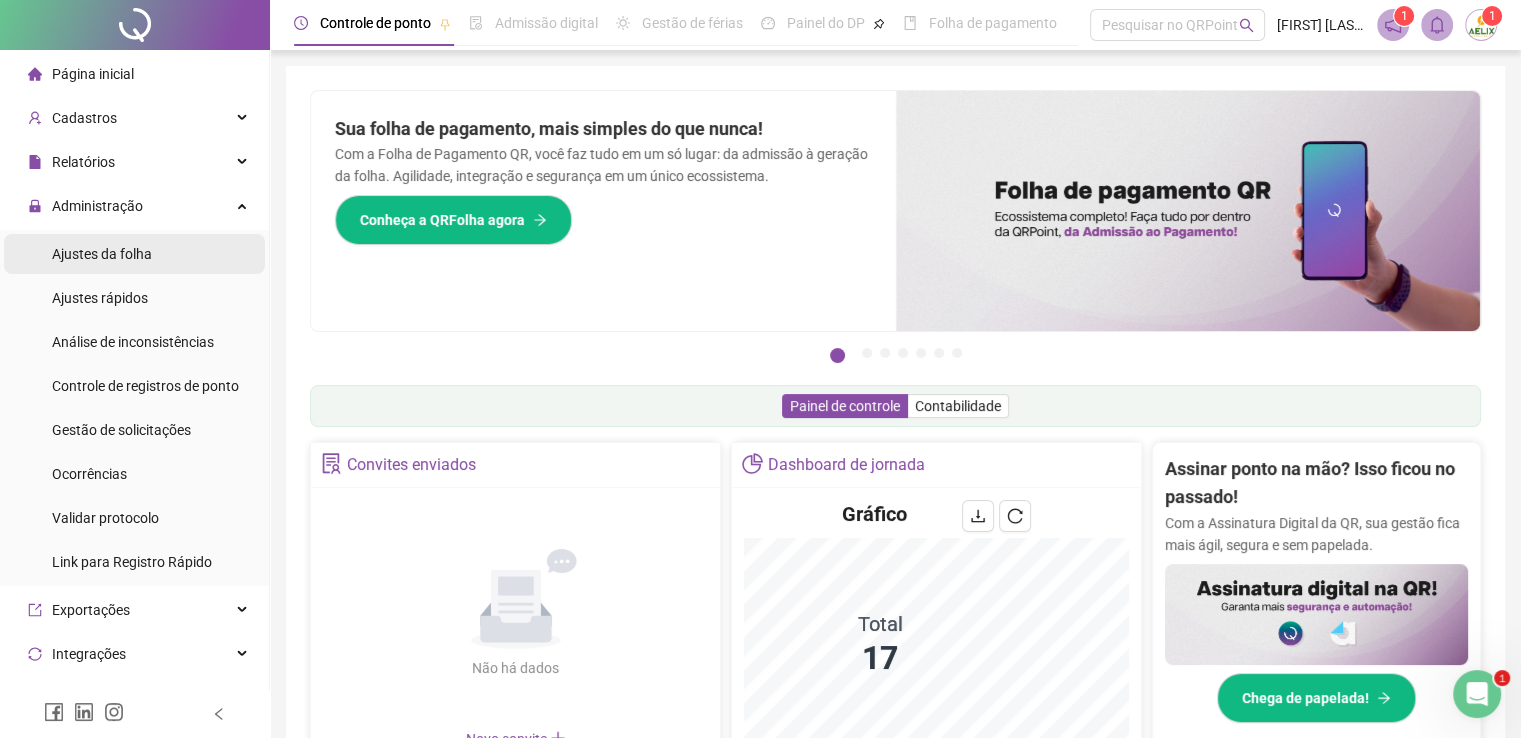 click on "Ajustes da folha" at bounding box center [134, 254] 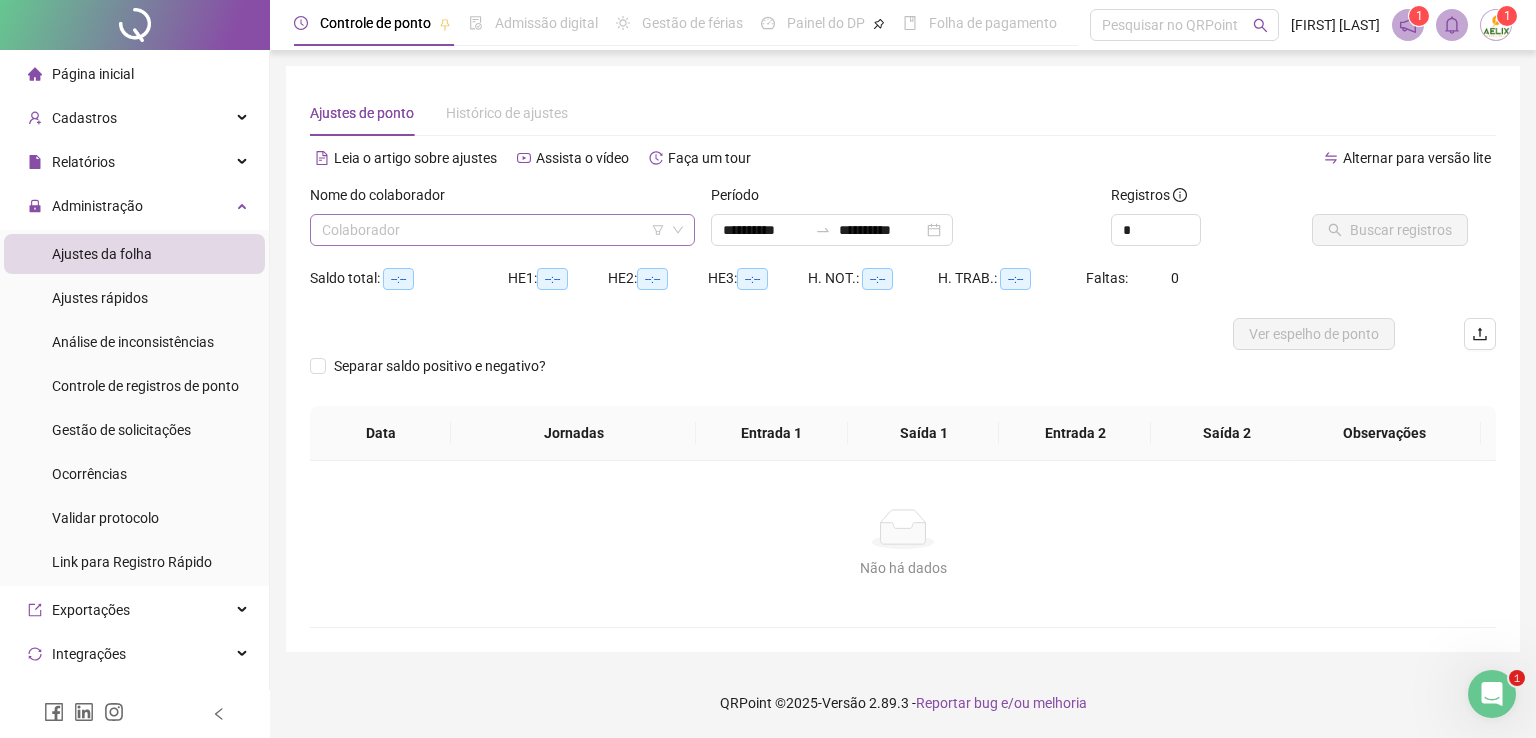 click at bounding box center [493, 230] 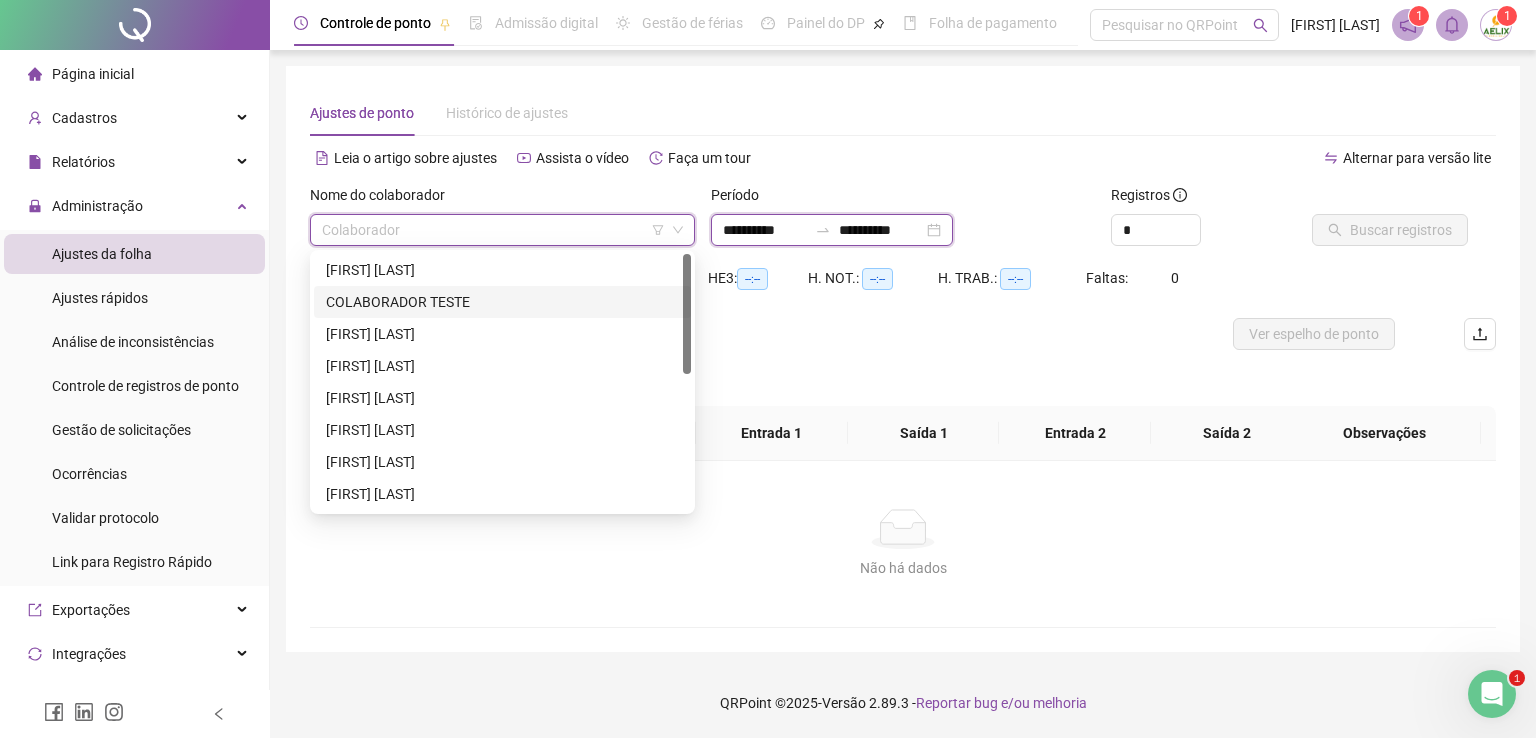 click on "**********" at bounding box center (881, 230) 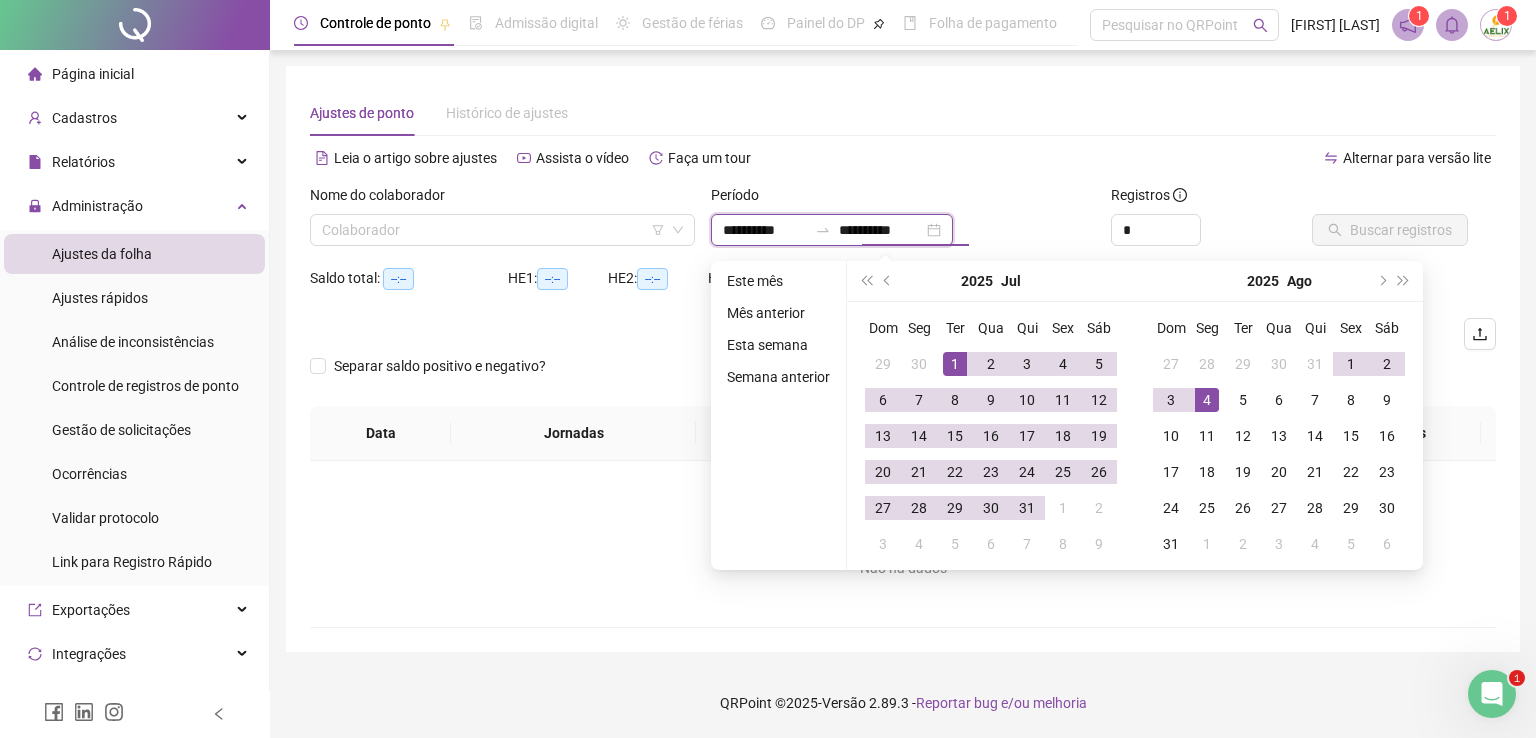 type on "**********" 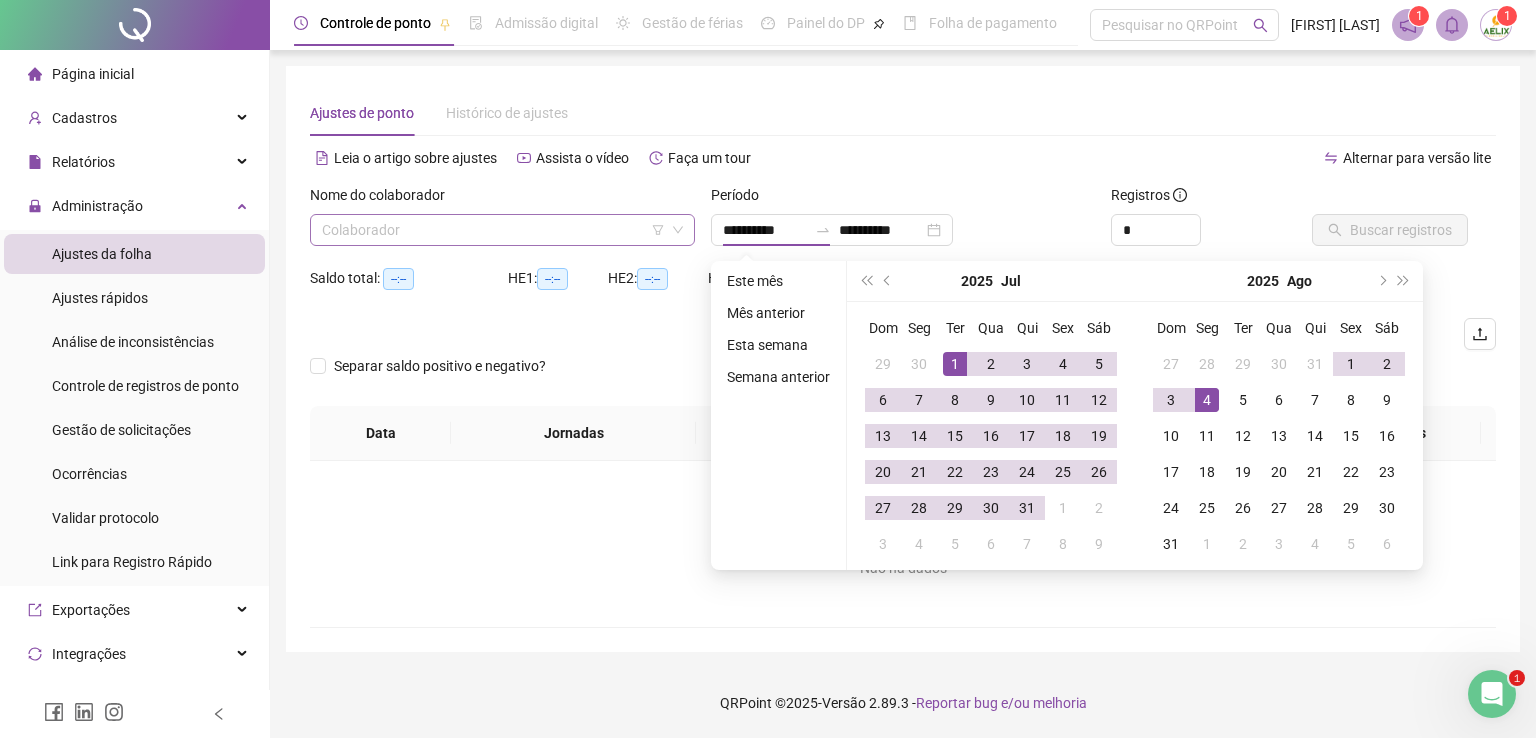 click at bounding box center (493, 230) 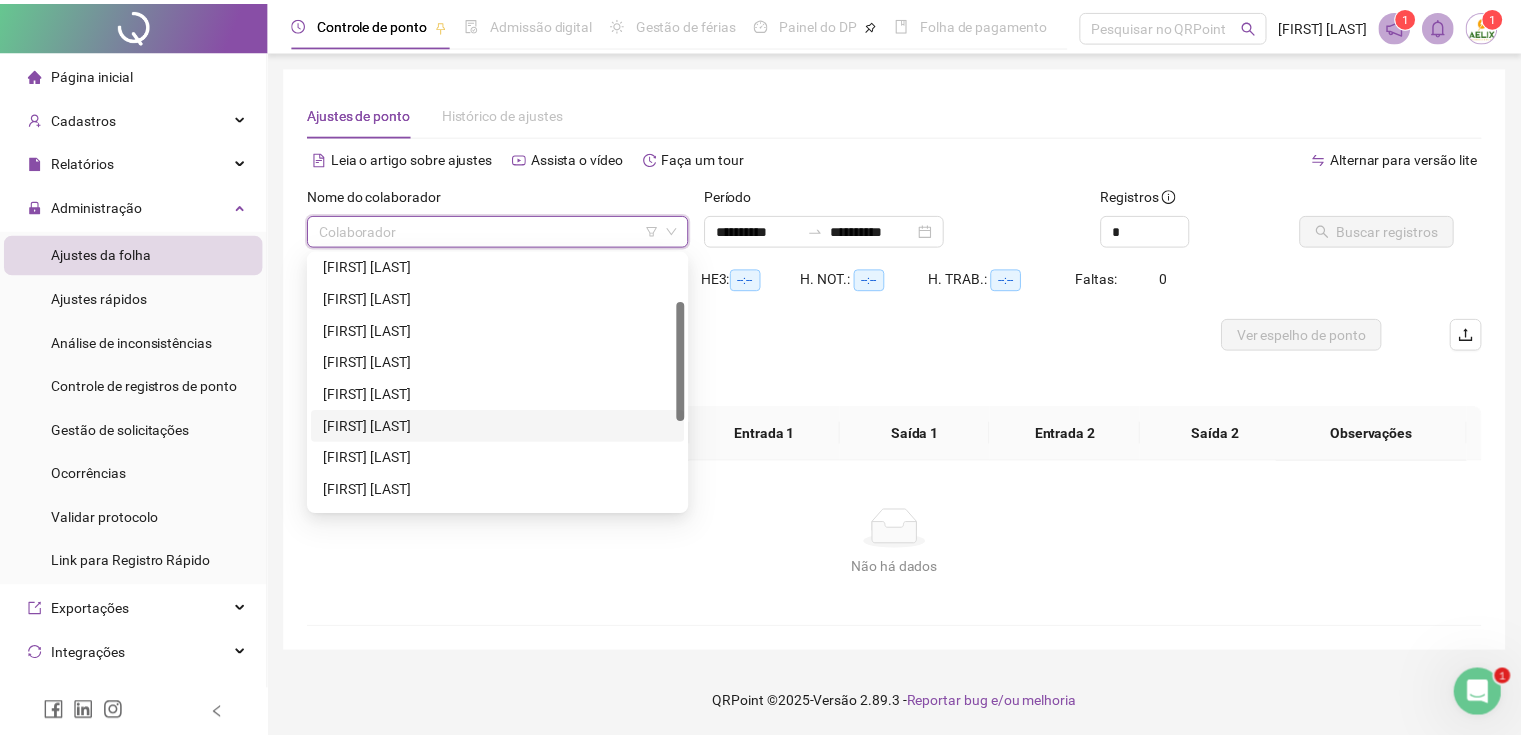 scroll, scrollTop: 200, scrollLeft: 0, axis: vertical 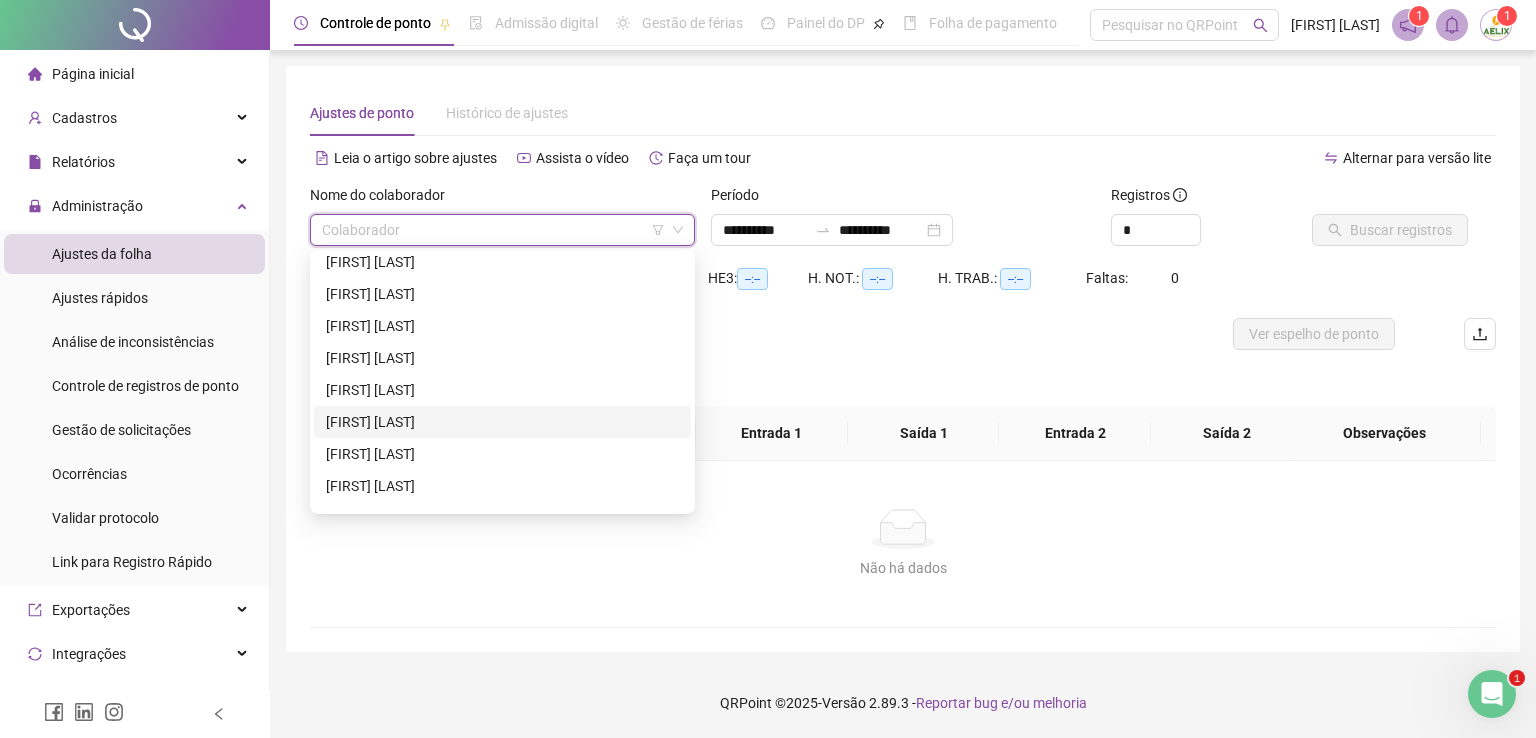 click on "[FIRST] [LAST]" at bounding box center (502, 422) 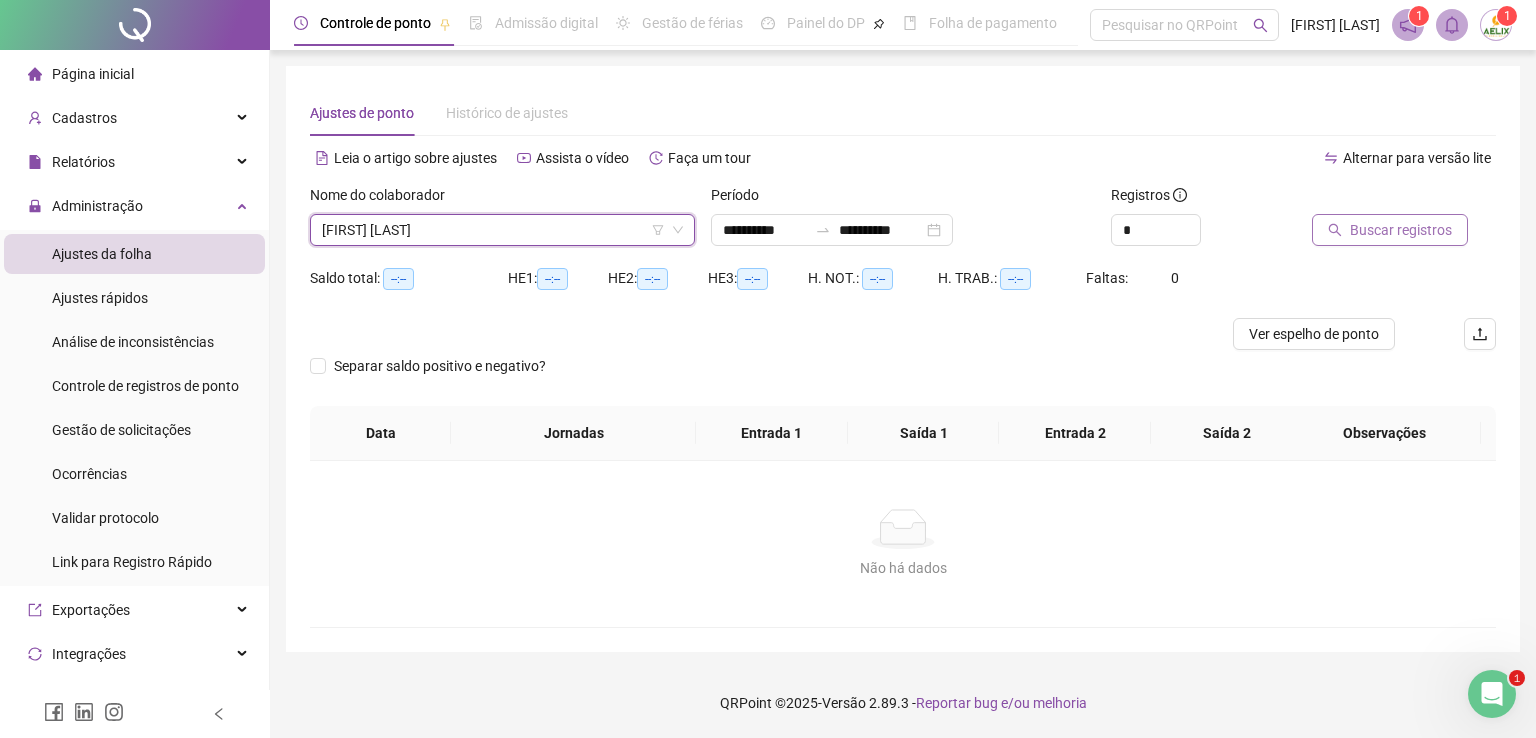 click on "Buscar registros" at bounding box center [1390, 230] 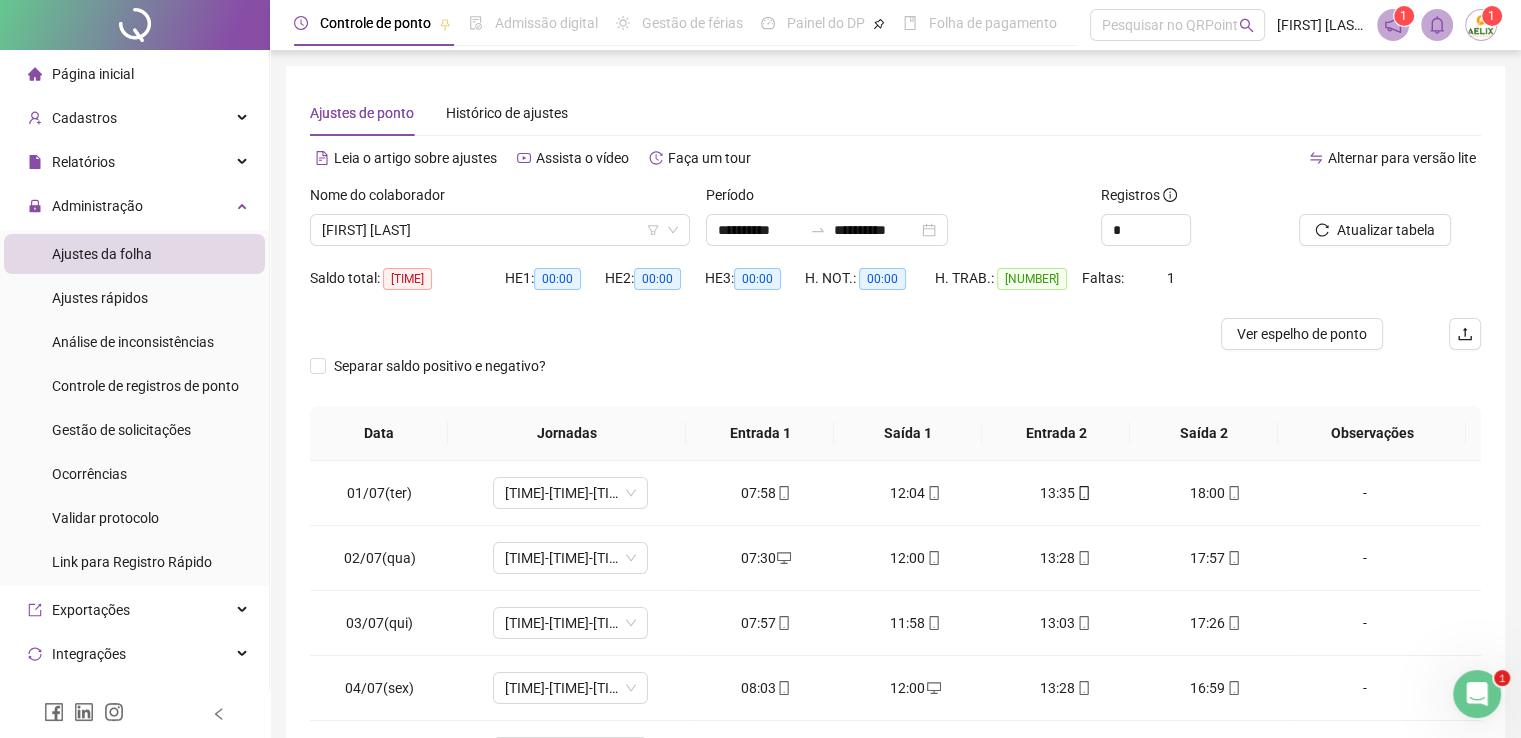 scroll, scrollTop: 200, scrollLeft: 0, axis: vertical 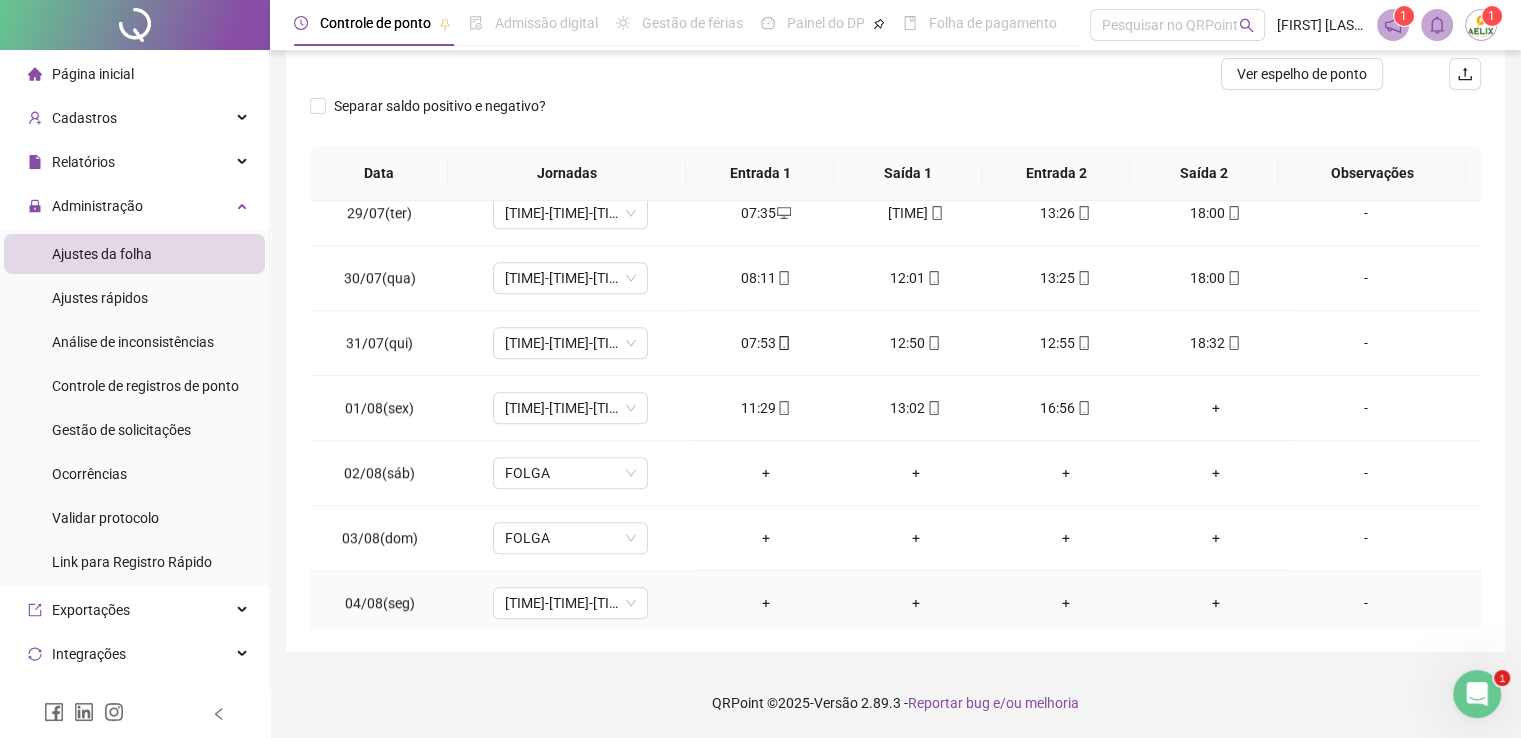click on "+" at bounding box center (766, 603) 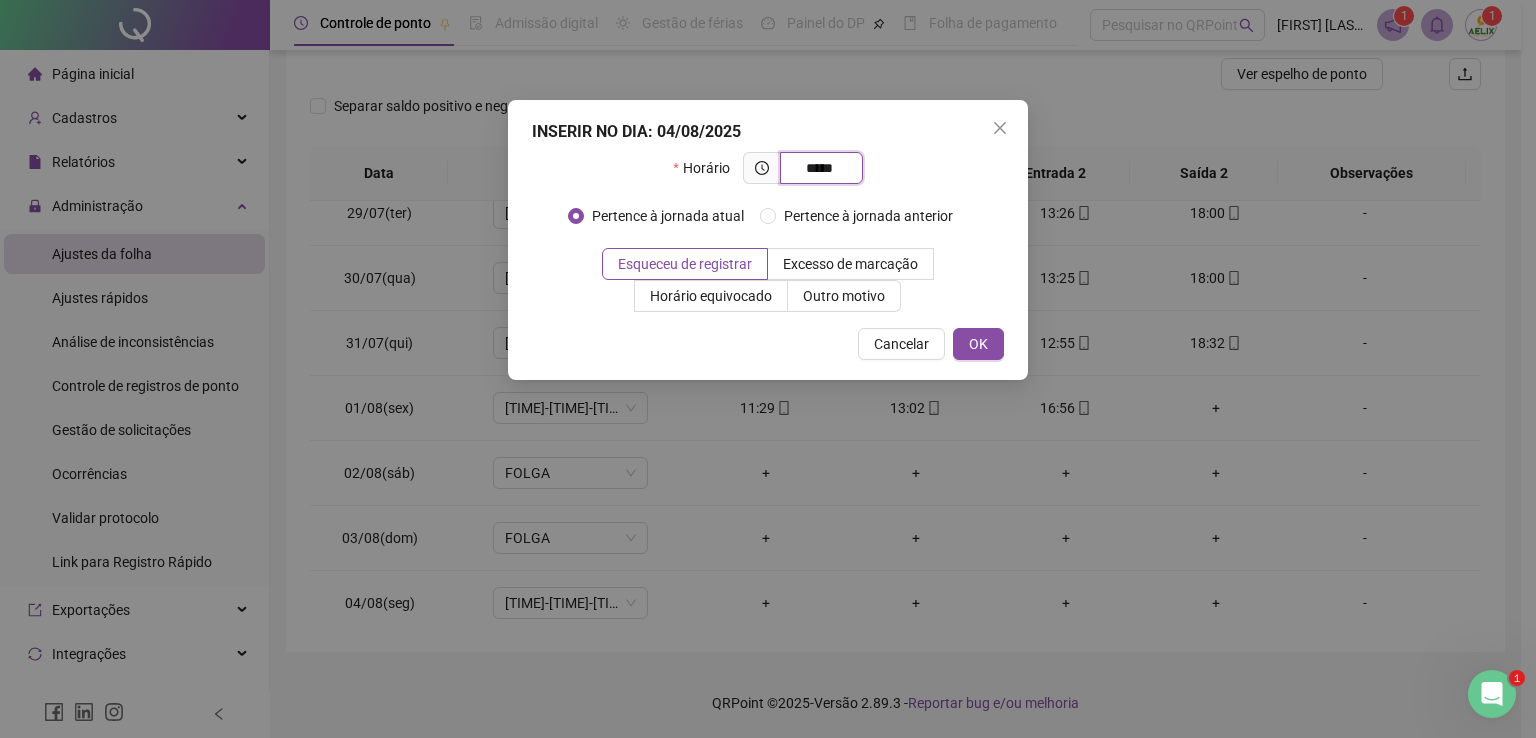 type on "*****" 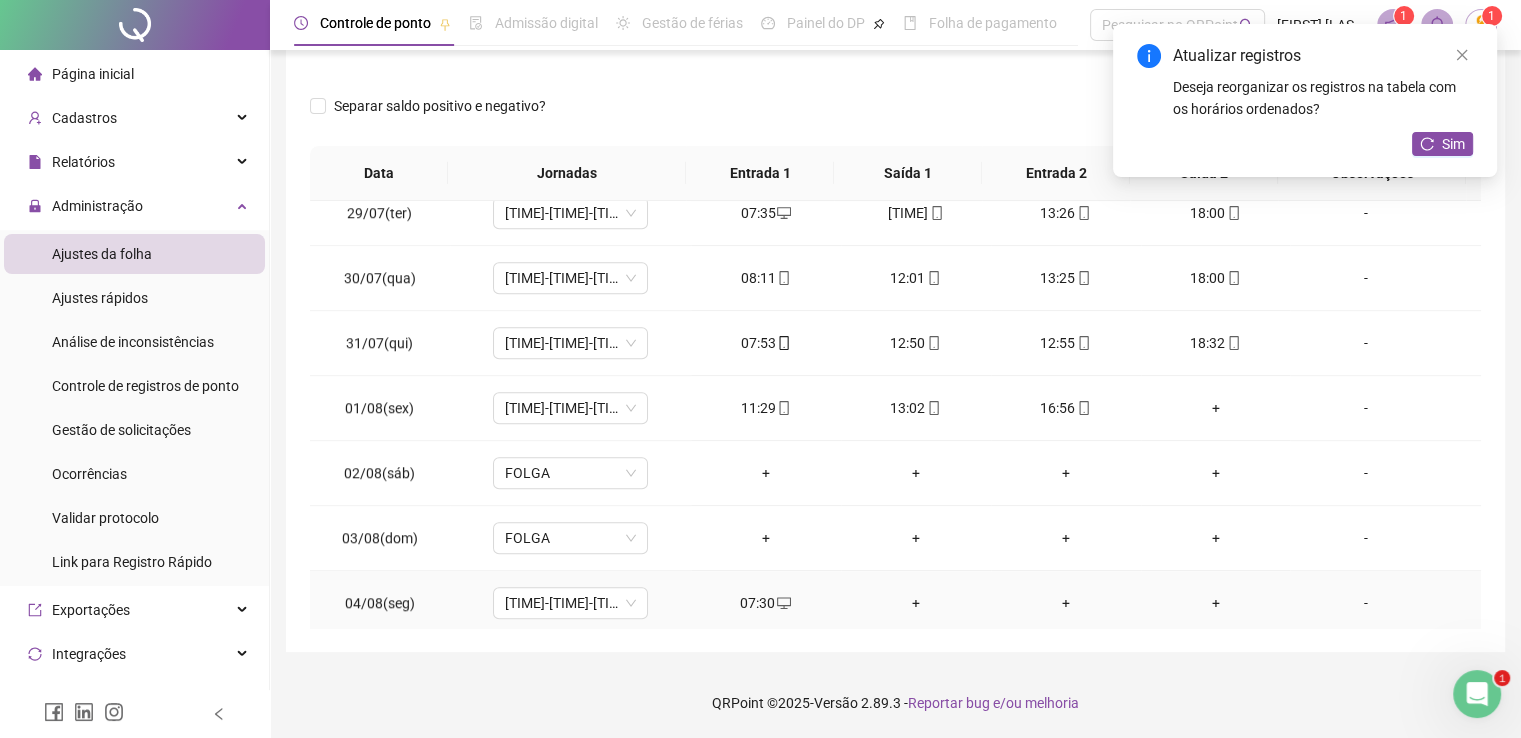 click on "+" at bounding box center (916, 603) 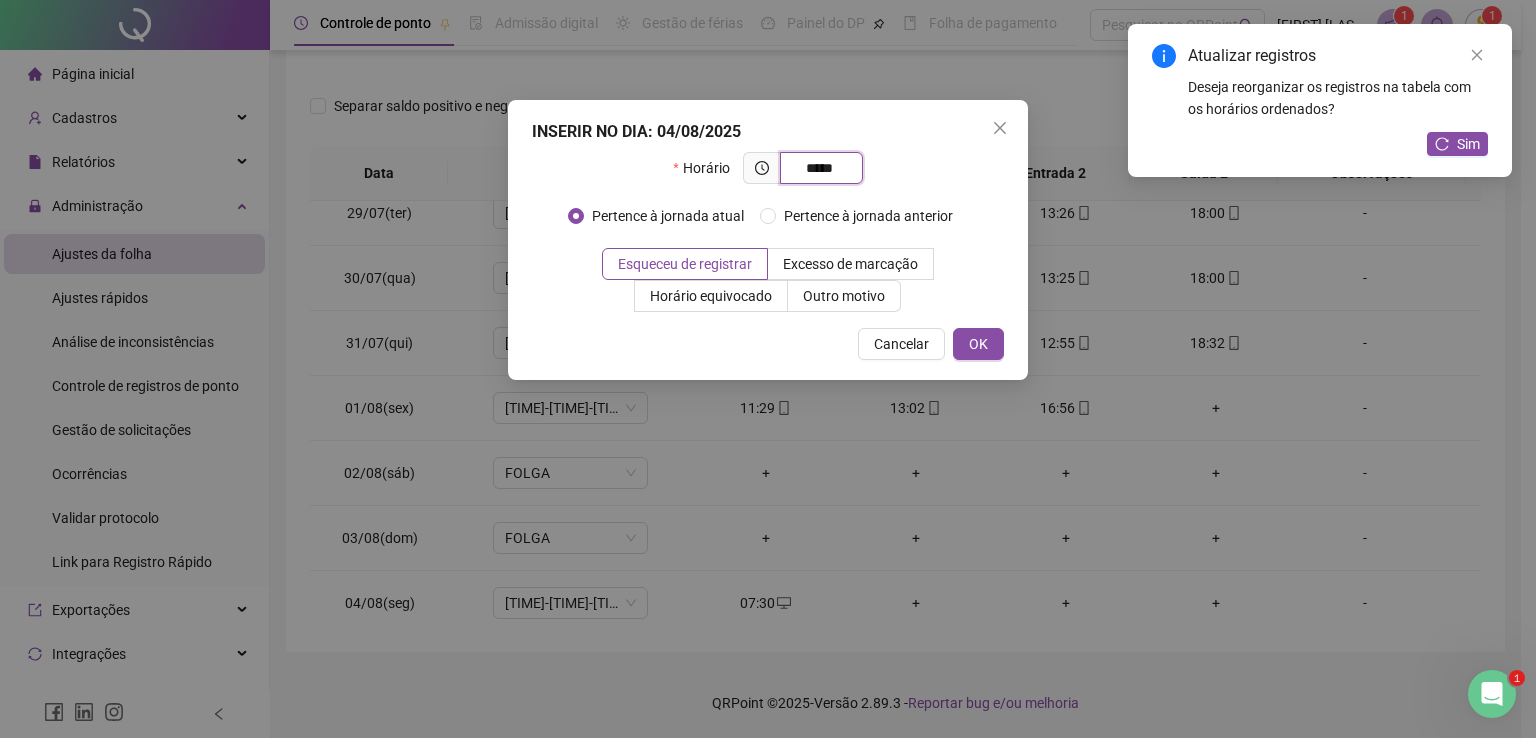type on "*****" 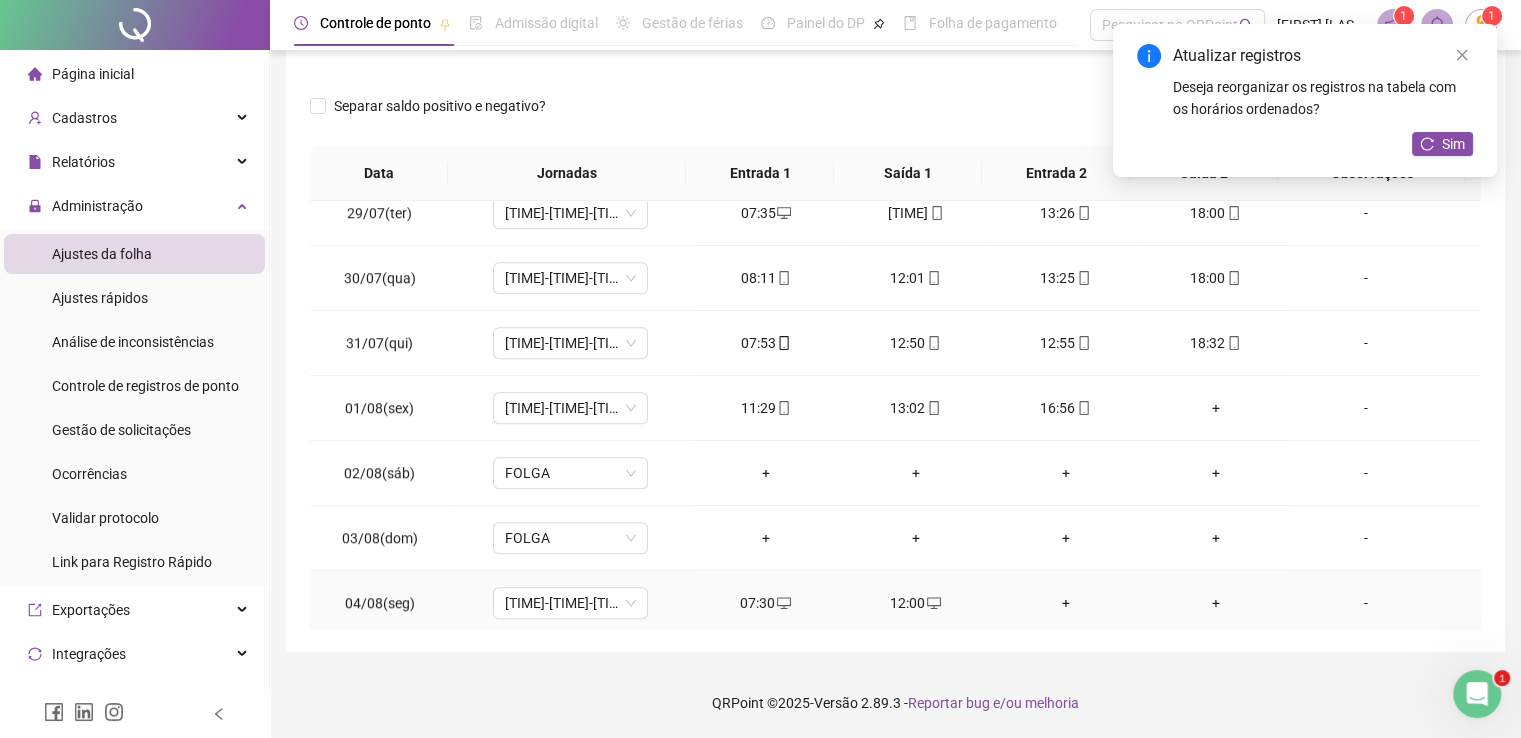 click on "+" at bounding box center [1066, 603] 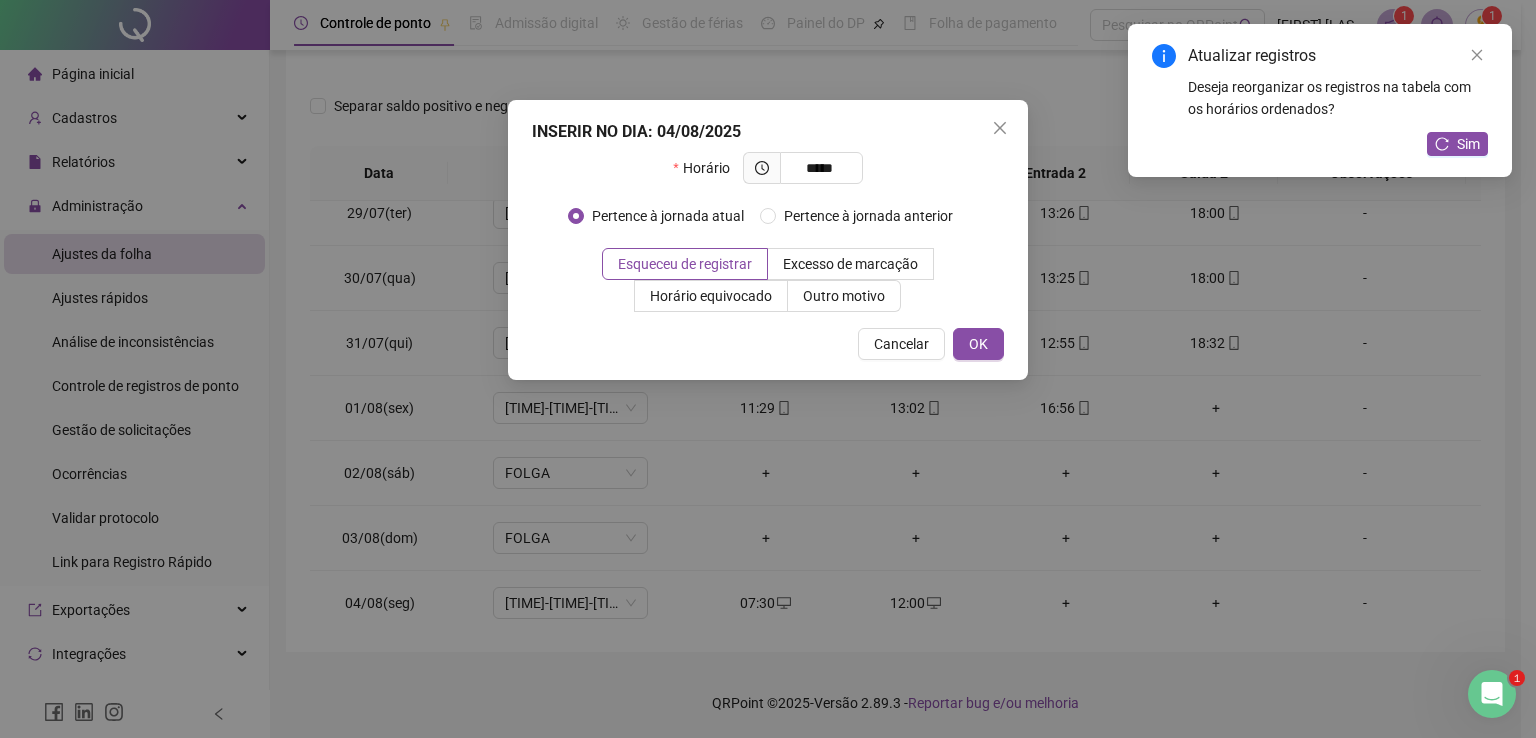 type on "*****" 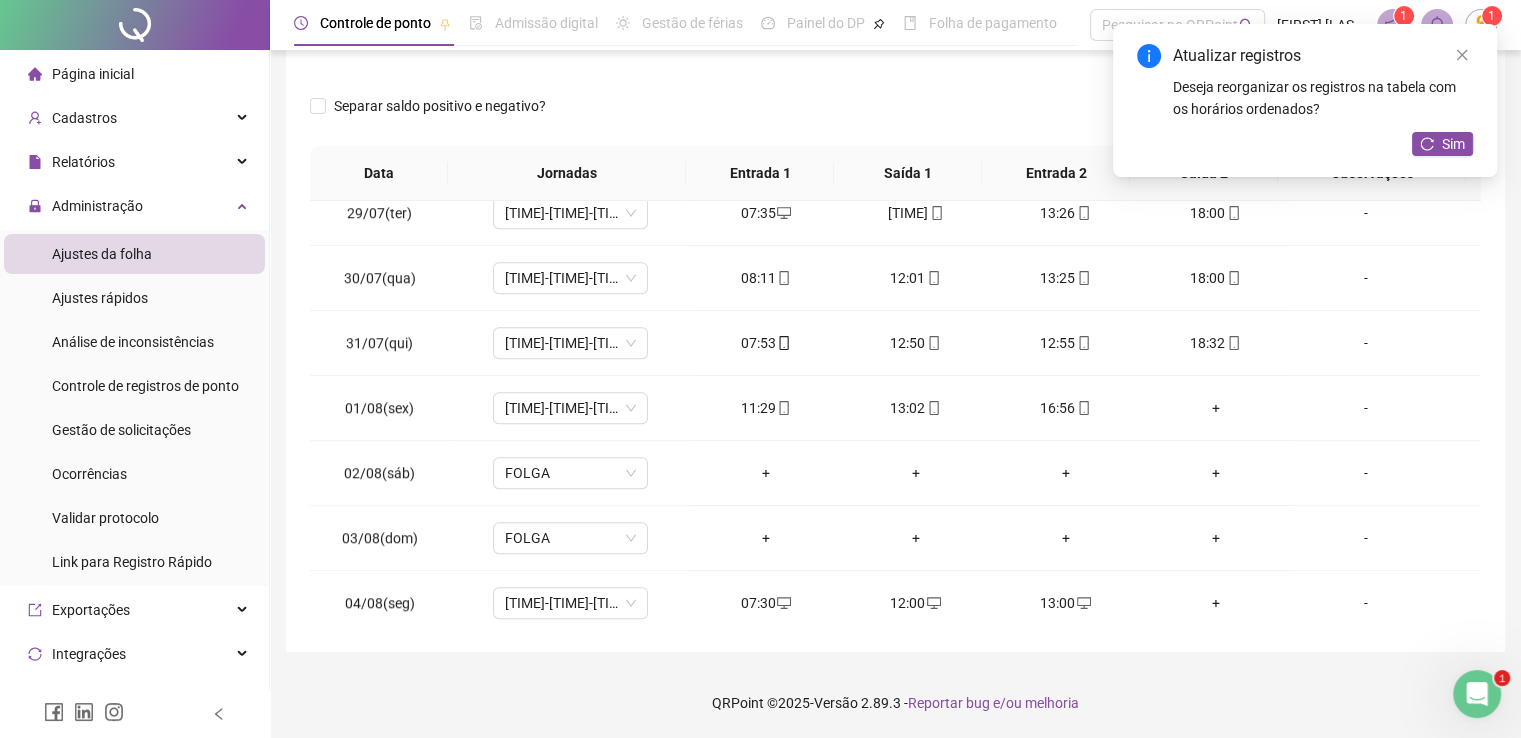click on "Página inicial" at bounding box center (93, 74) 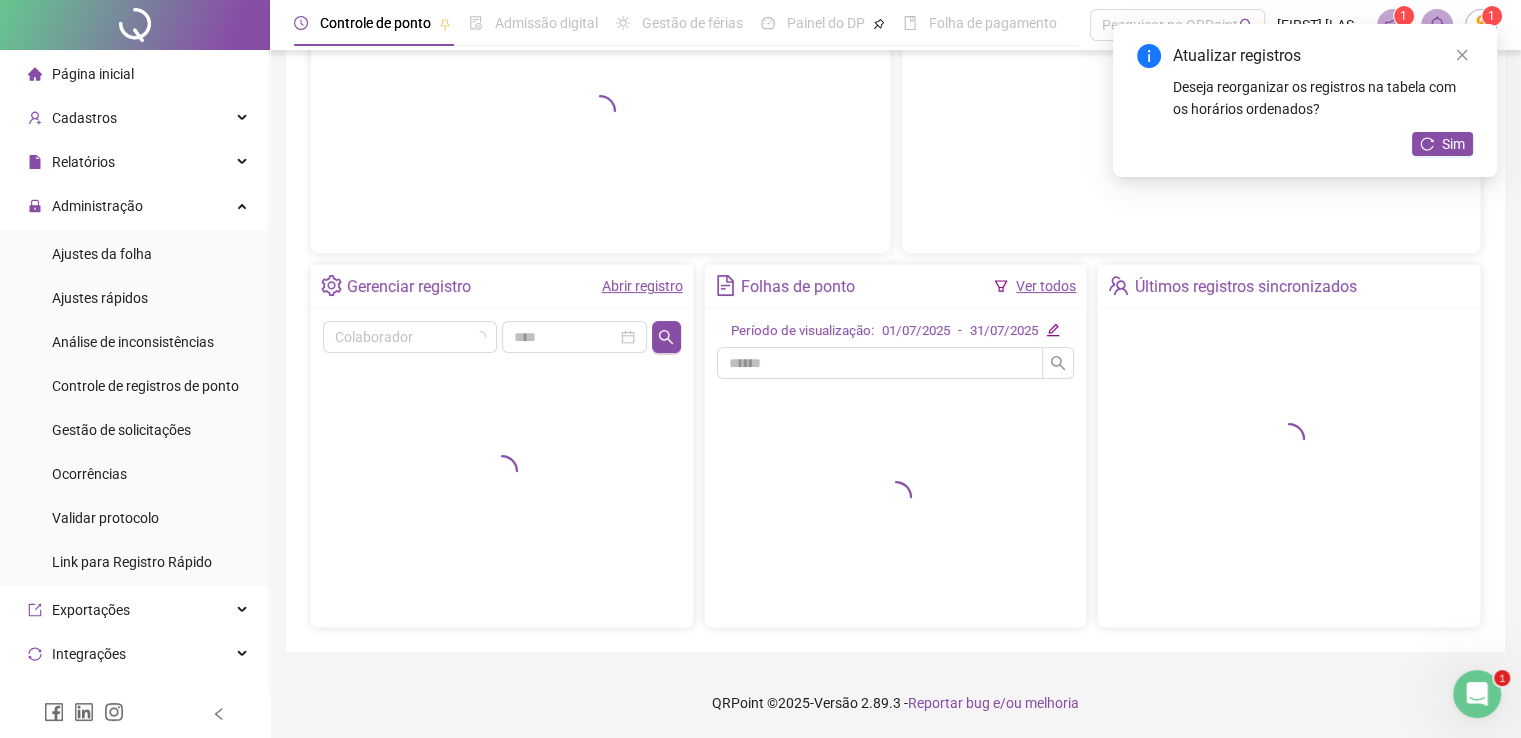 scroll, scrollTop: 223, scrollLeft: 0, axis: vertical 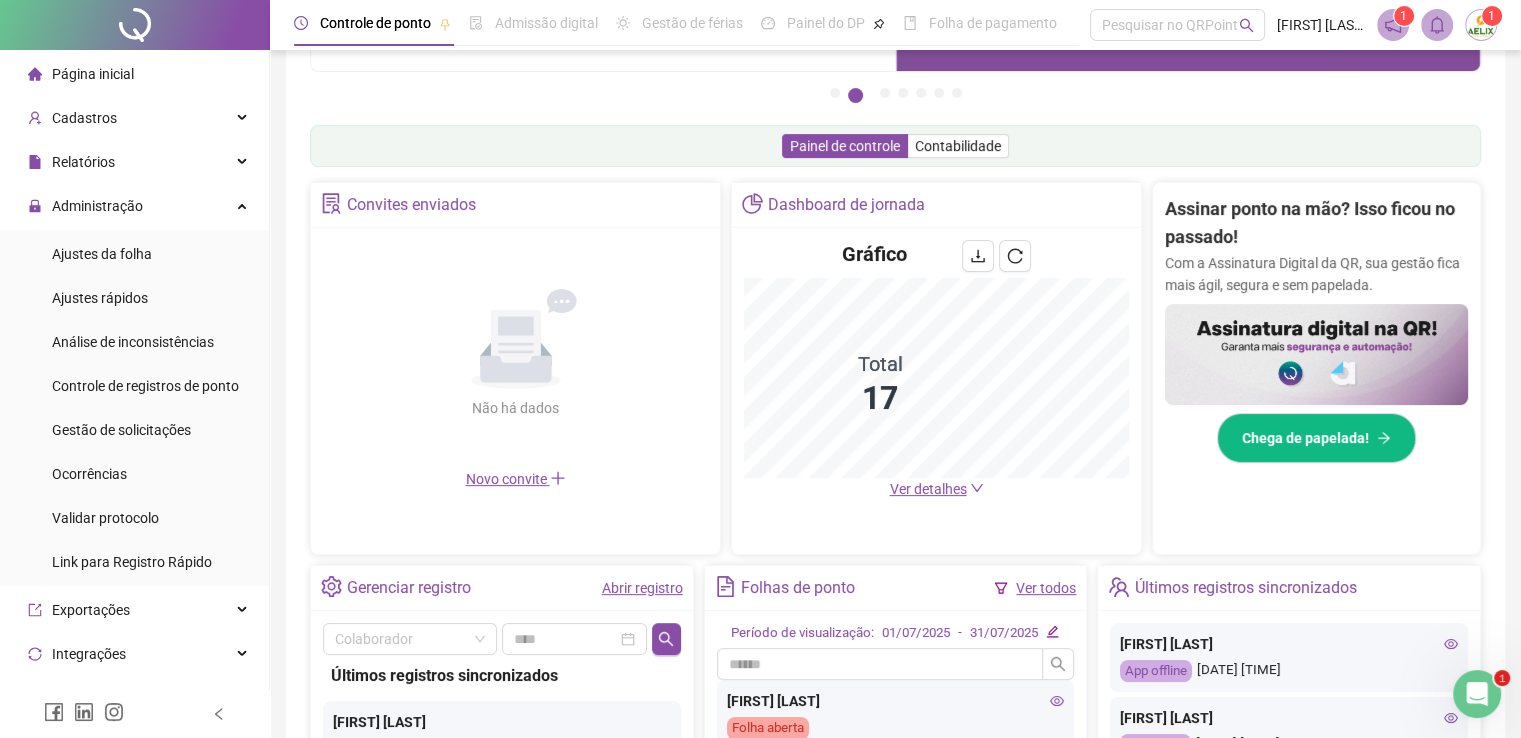 click on "Página inicial" at bounding box center [134, 74] 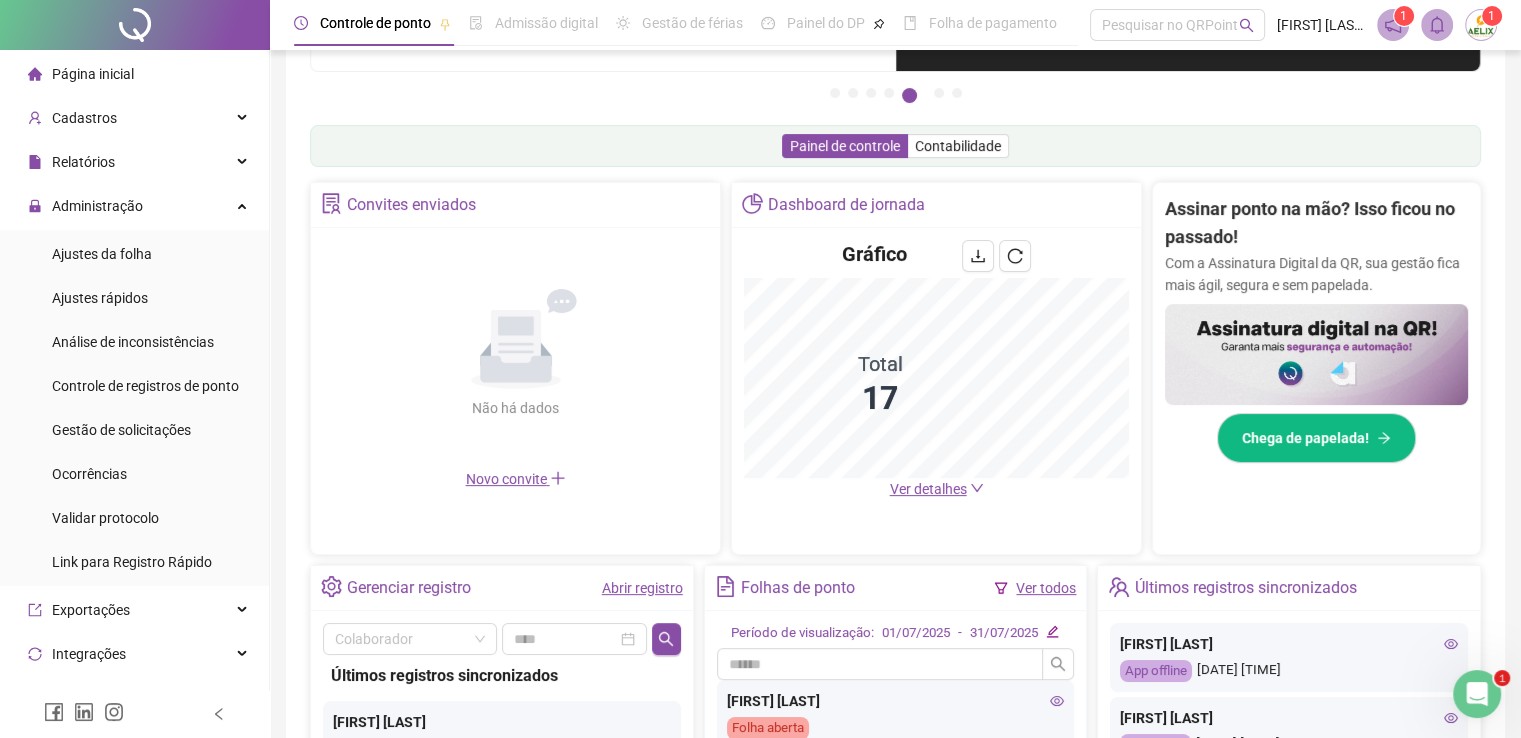 click on "Página inicial" at bounding box center (93, 74) 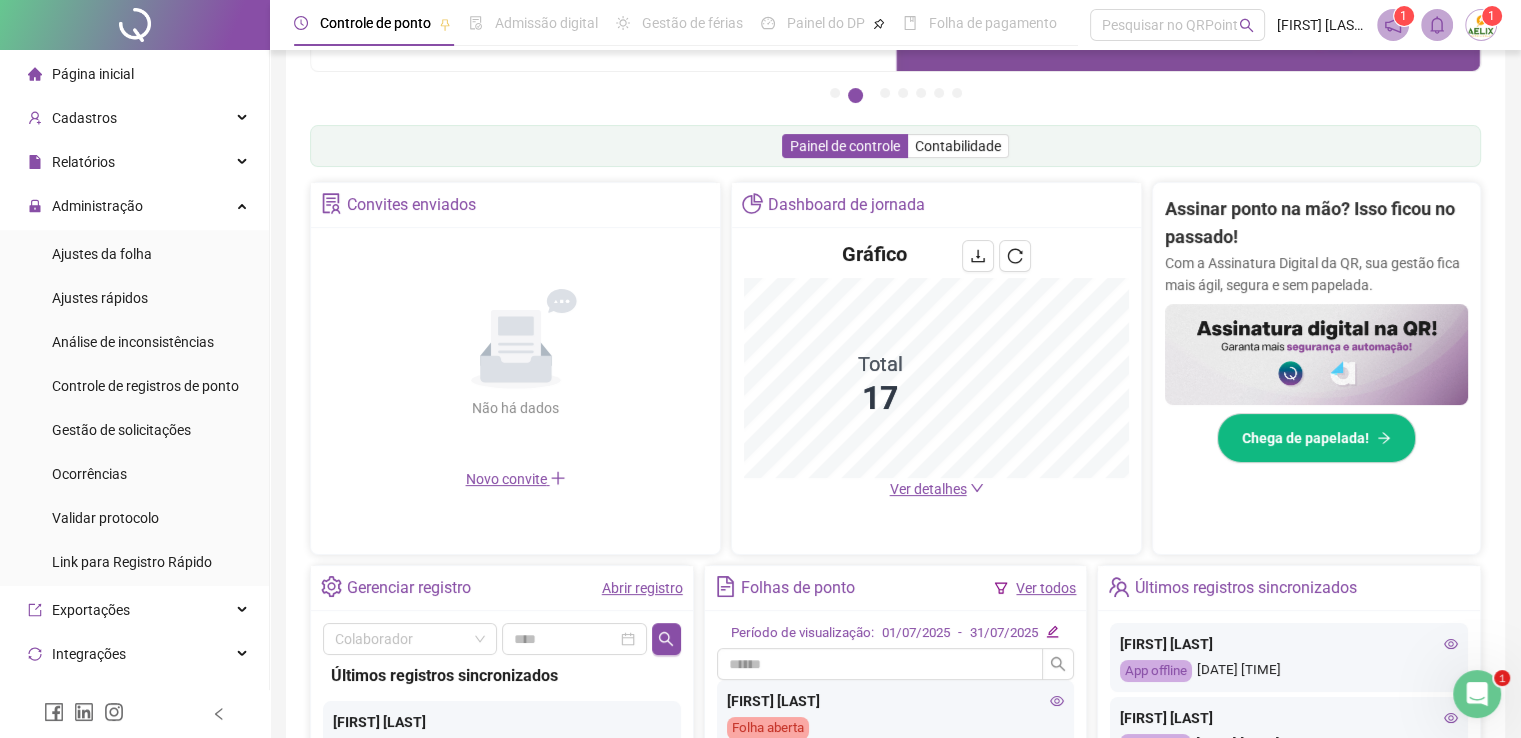 click on "Página inicial" at bounding box center [93, 74] 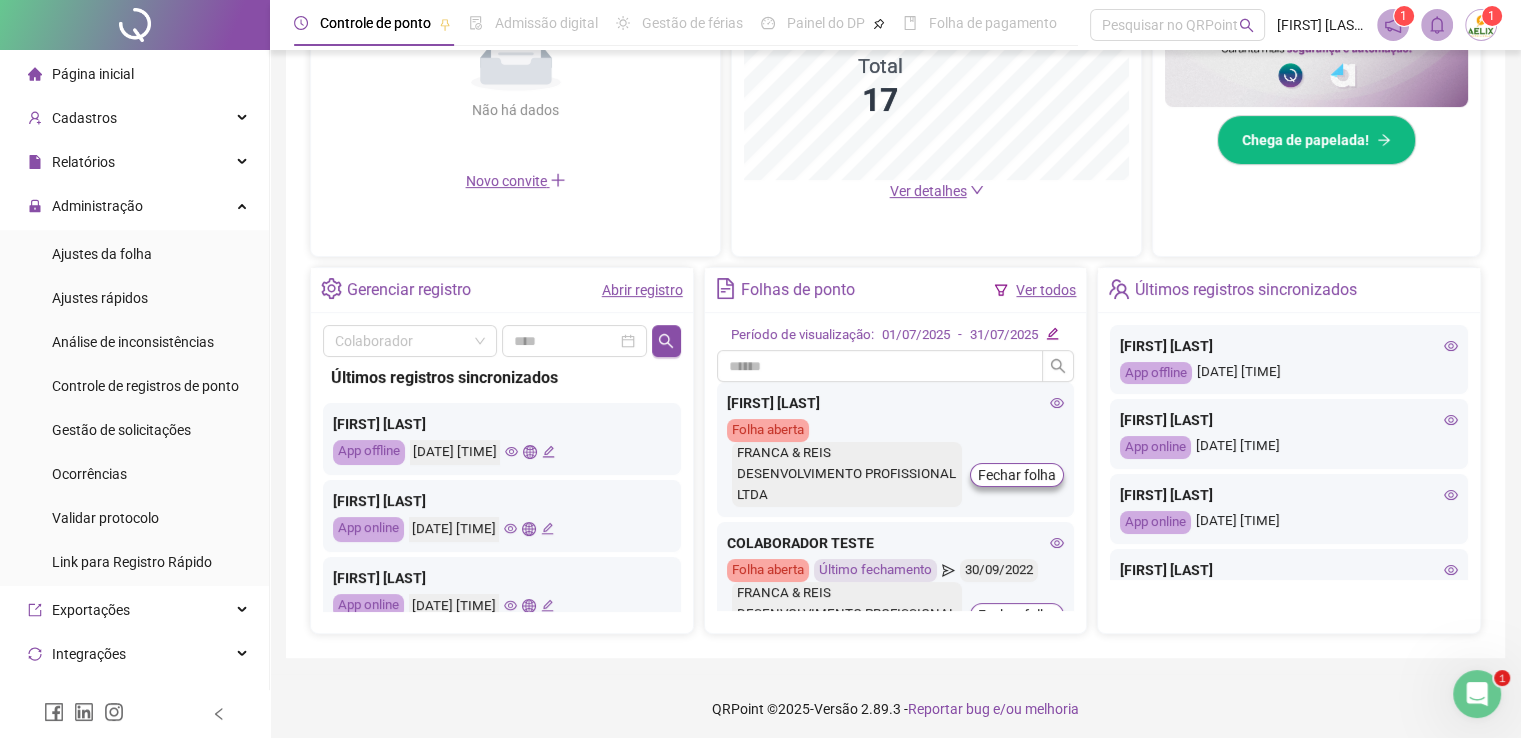 scroll, scrollTop: 562, scrollLeft: 0, axis: vertical 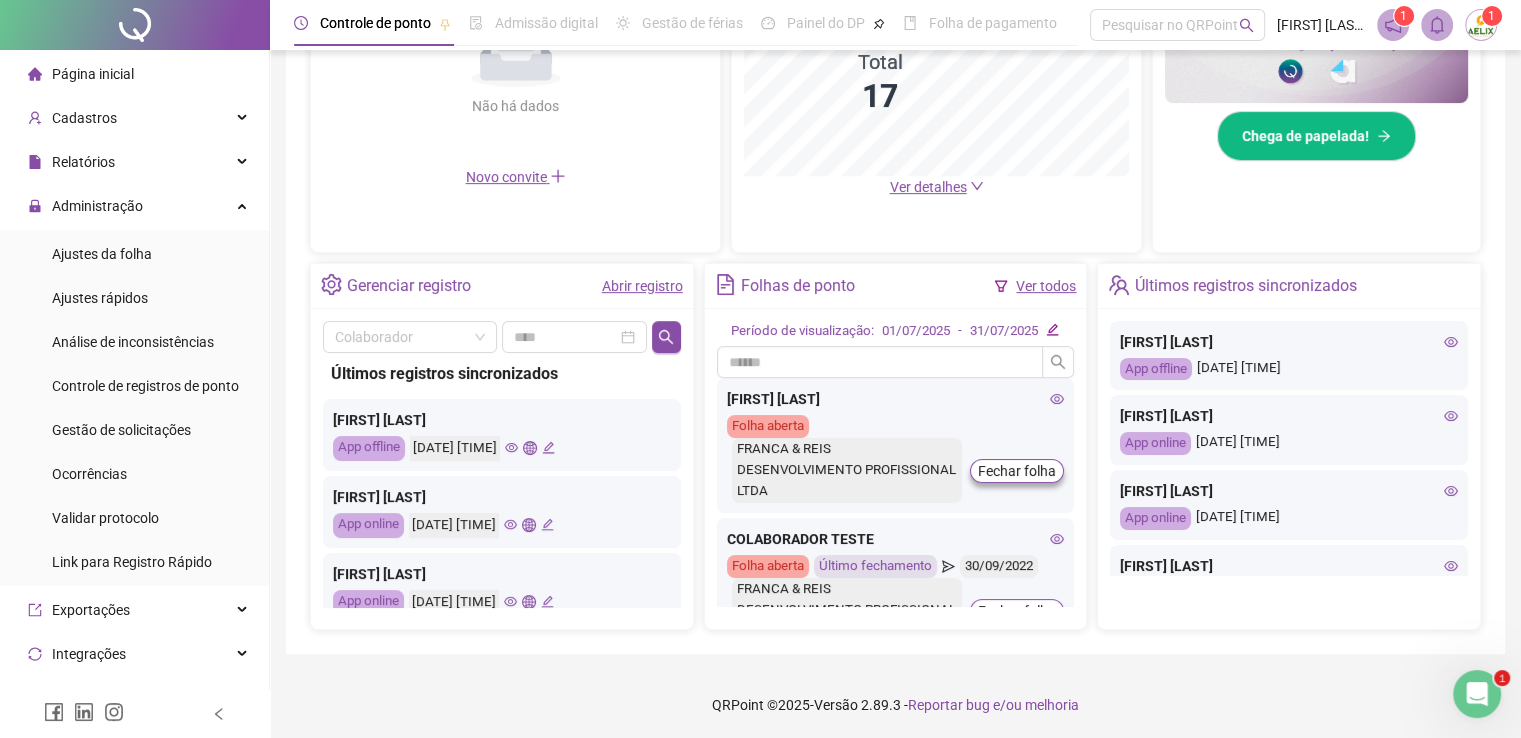 click 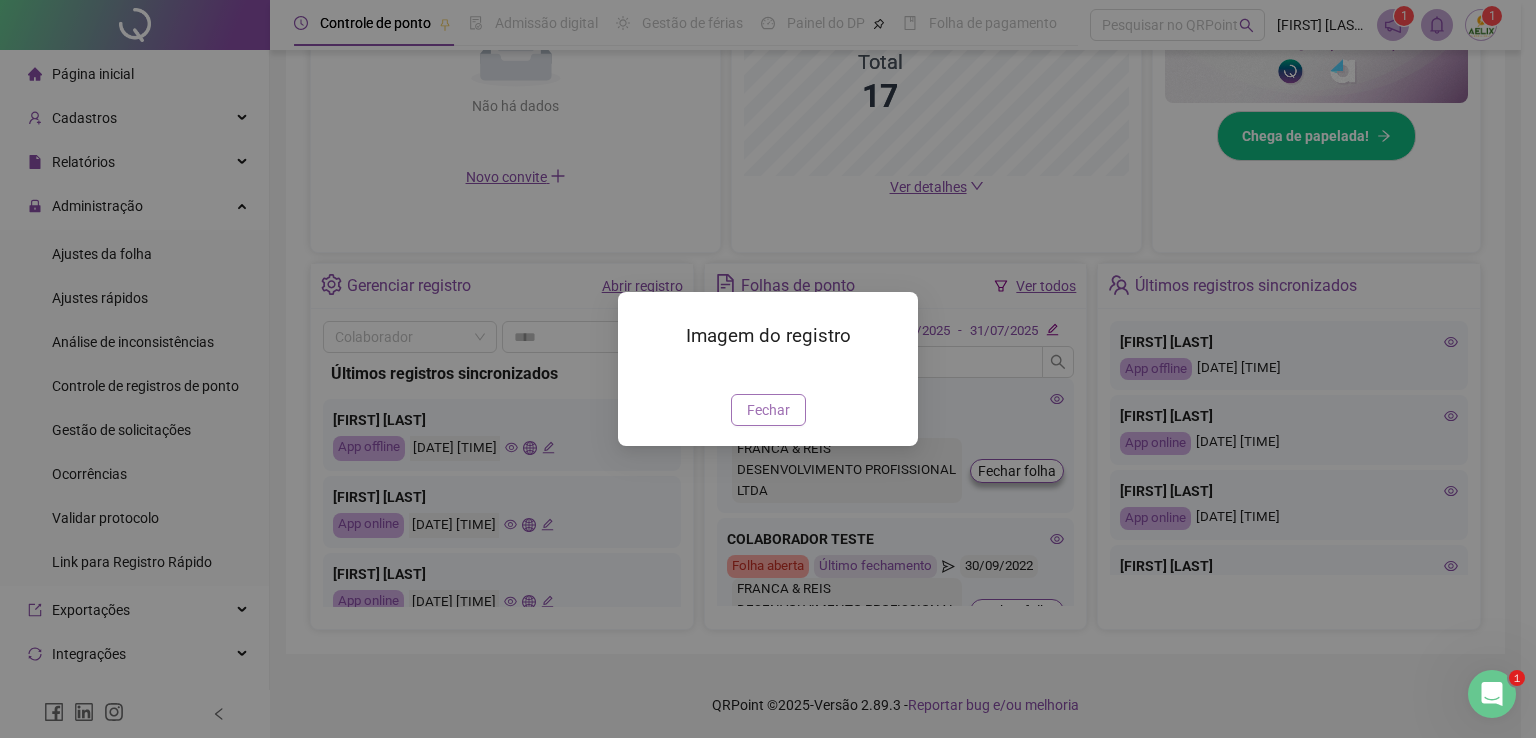 click on "Fechar" at bounding box center [768, 410] 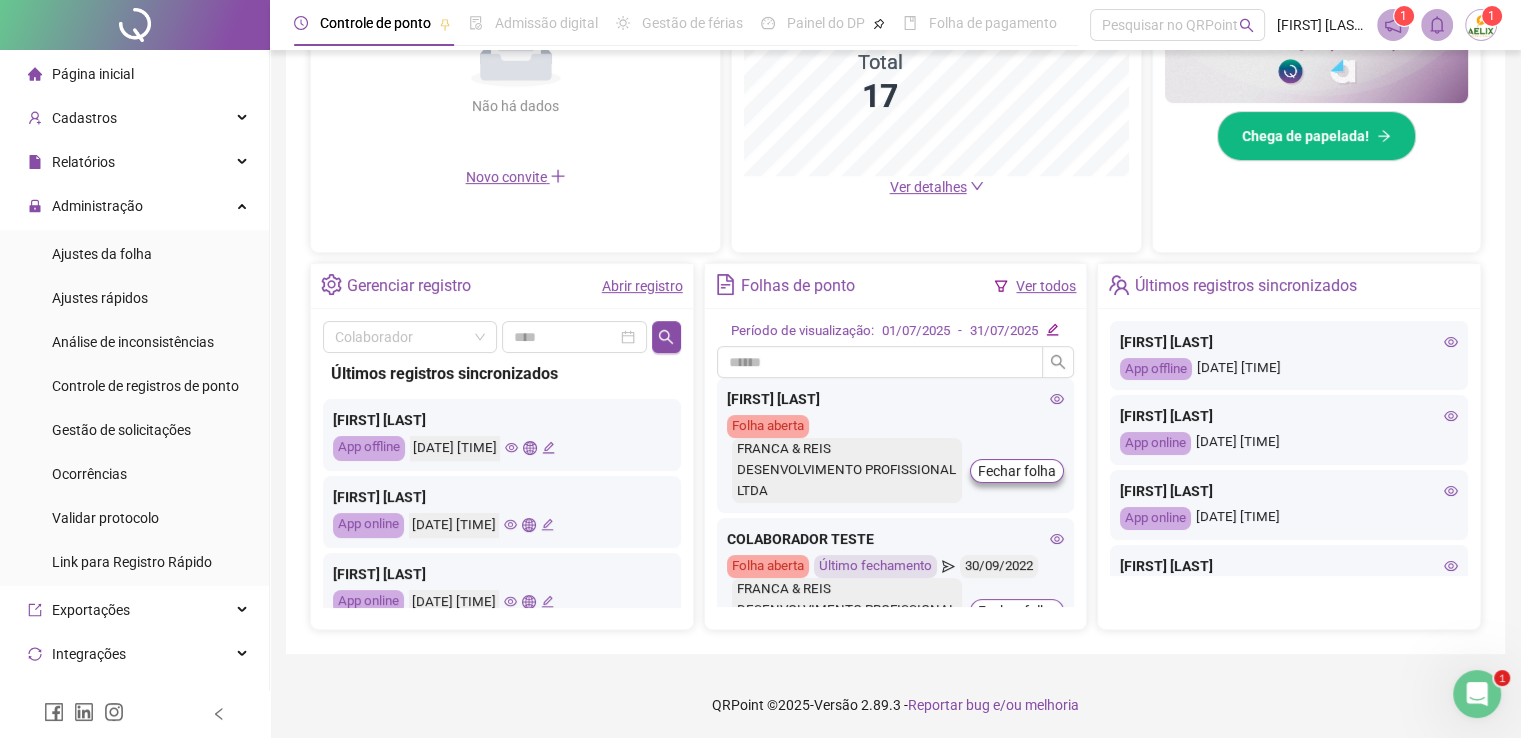 click 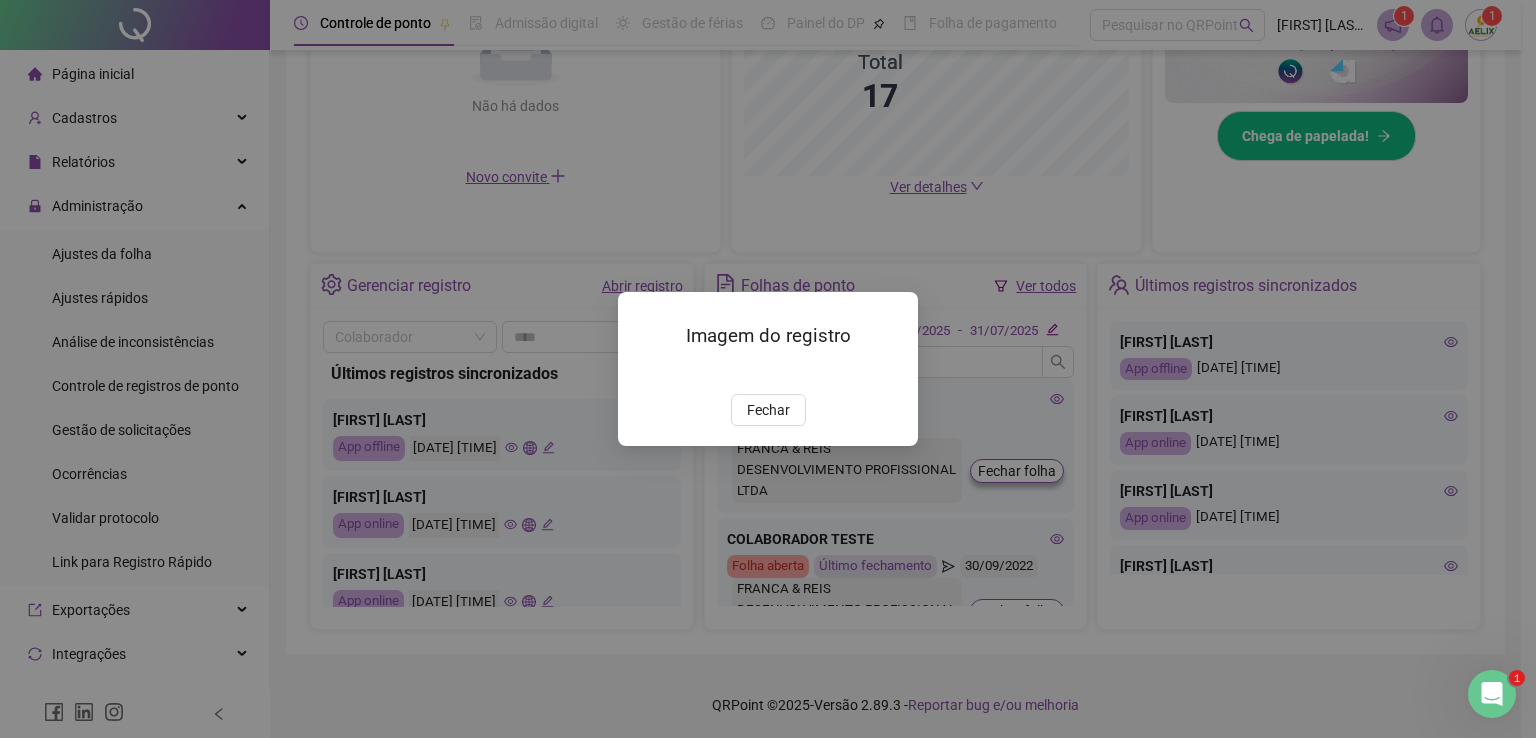 click on "Fechar" at bounding box center (768, 410) 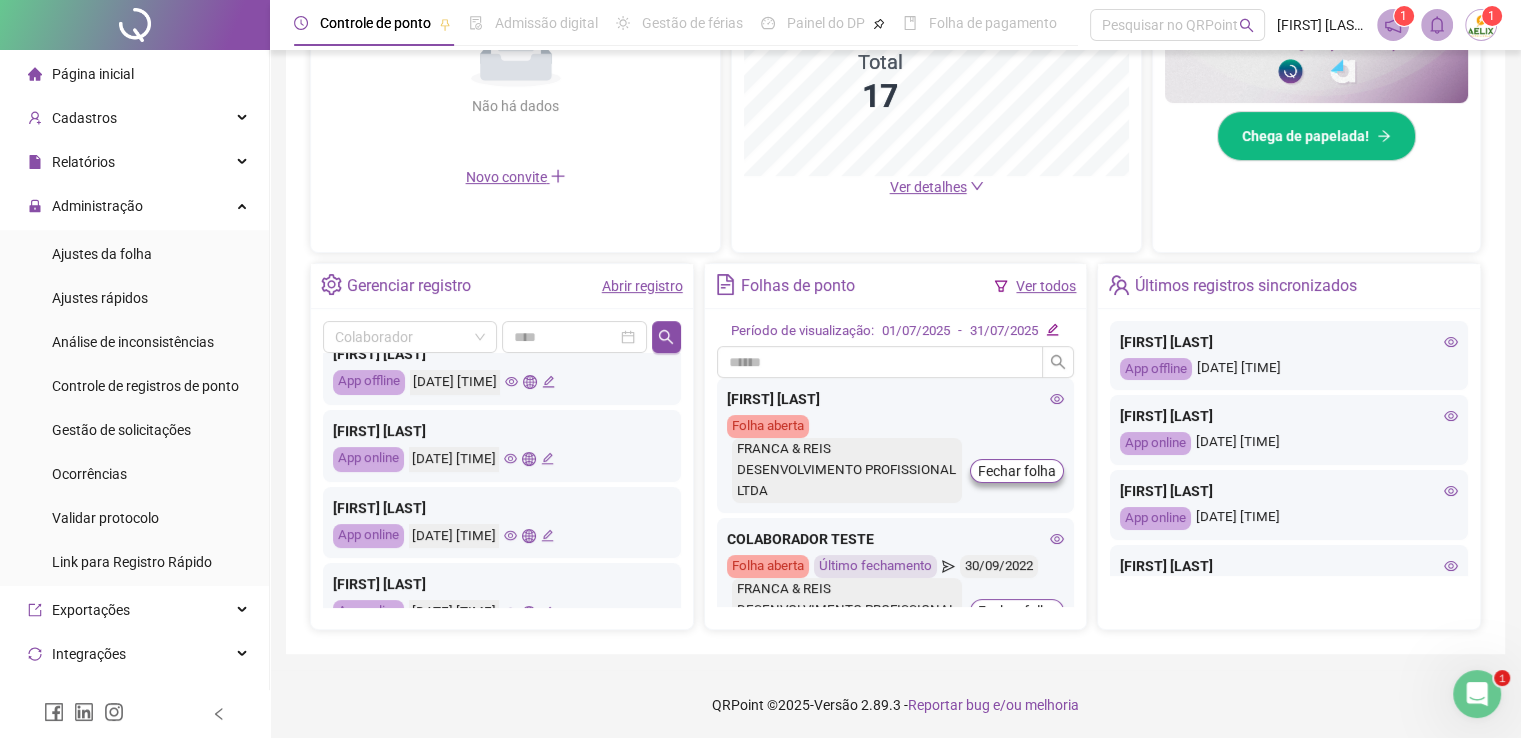 scroll, scrollTop: 100, scrollLeft: 0, axis: vertical 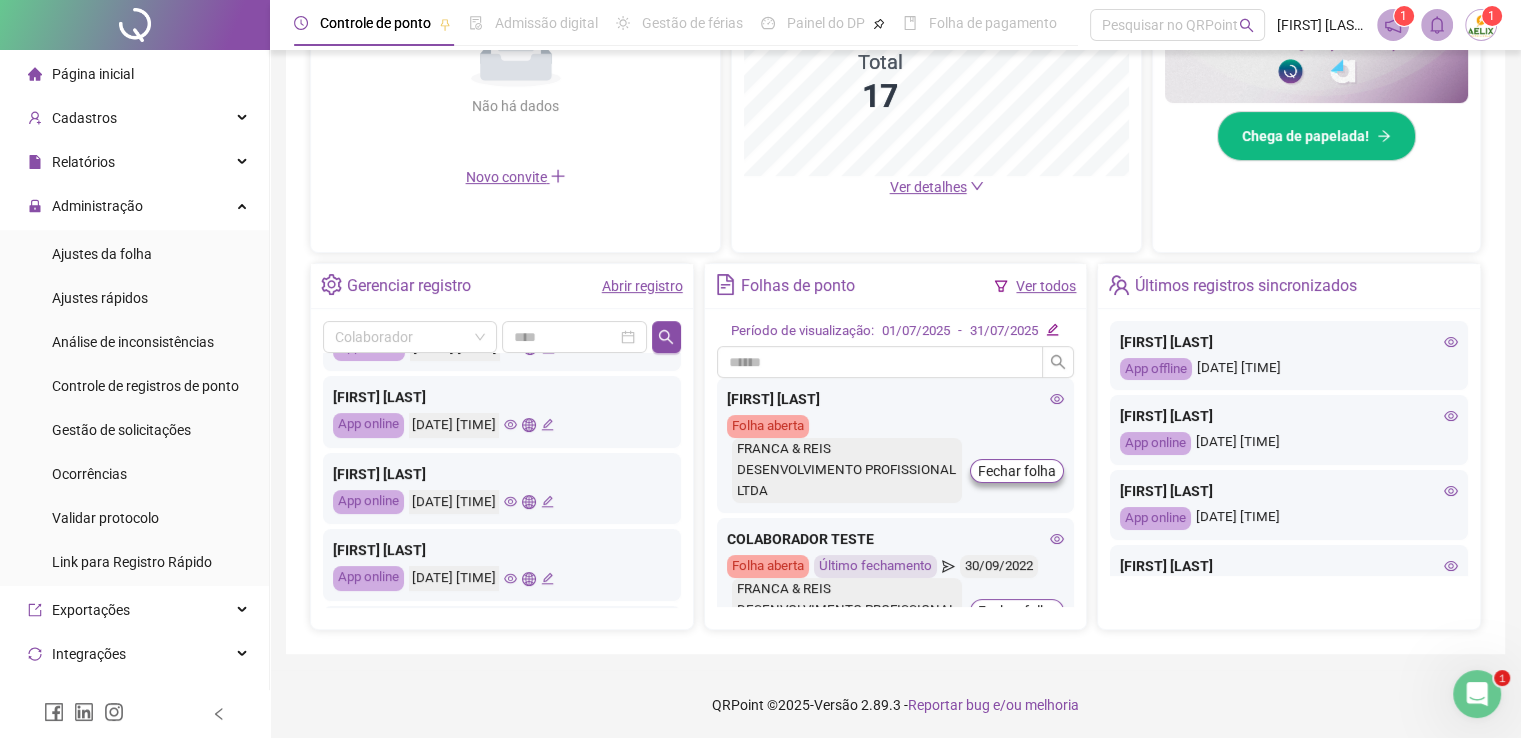 click 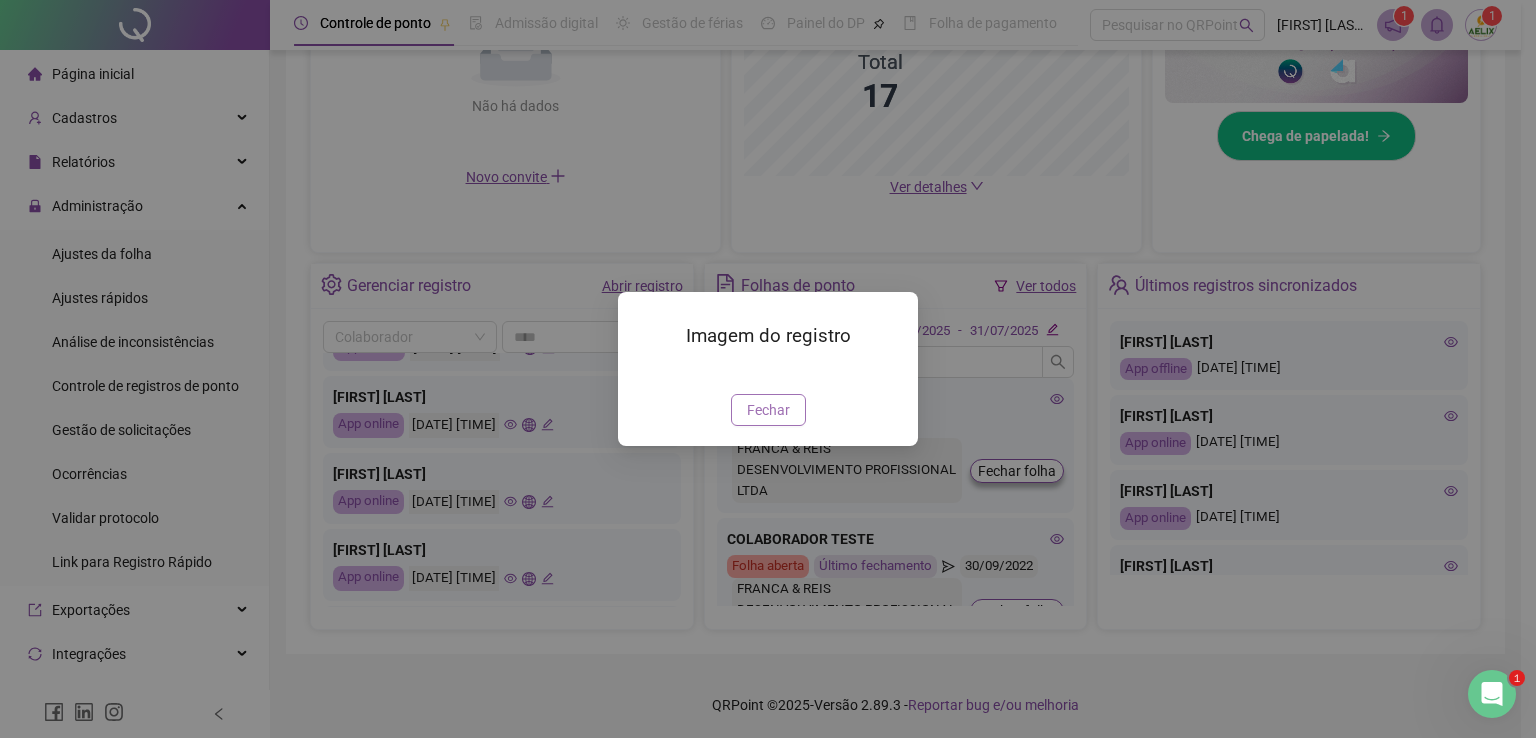 click on "Fechar" at bounding box center [768, 410] 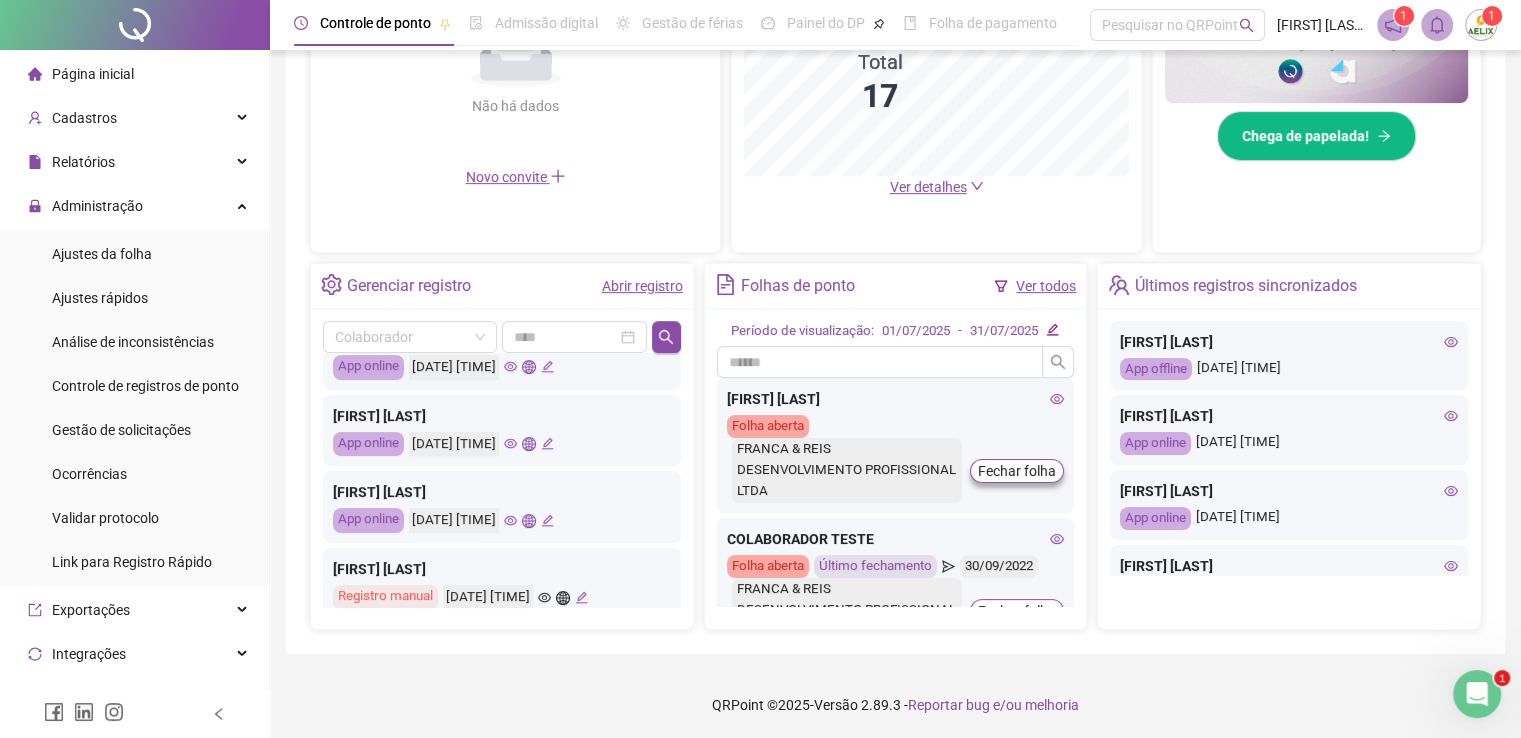 scroll, scrollTop: 200, scrollLeft: 0, axis: vertical 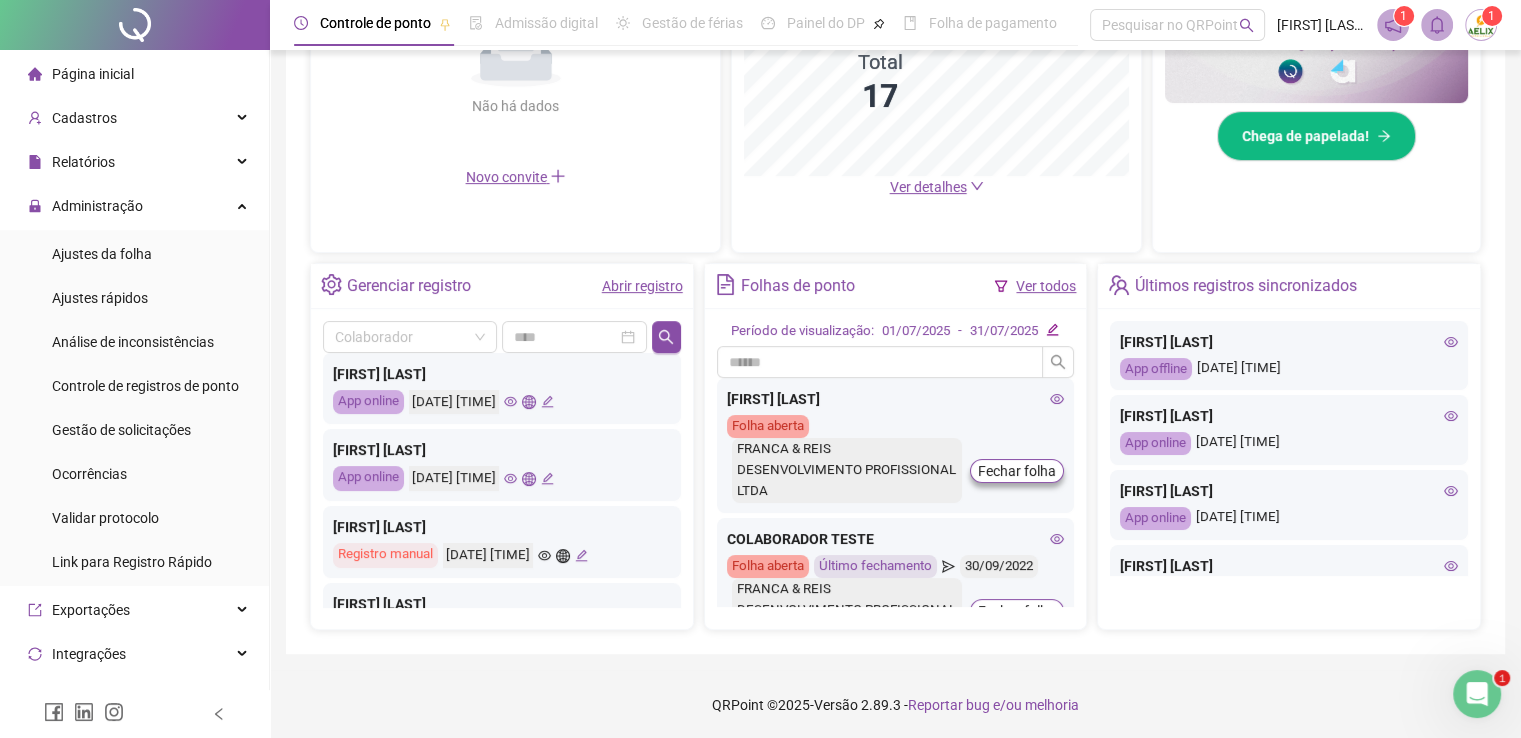 click 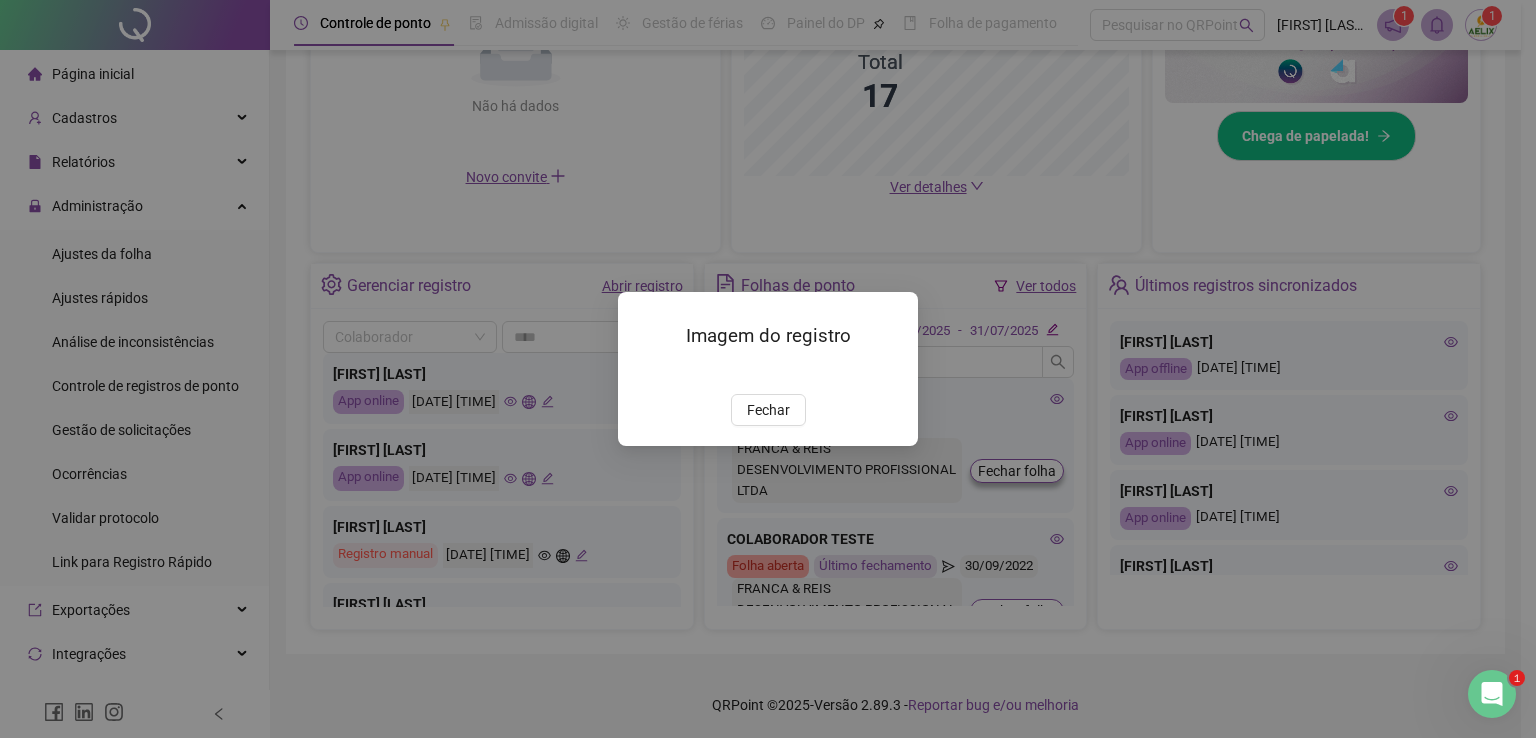 click on "Fechar" at bounding box center [768, 410] 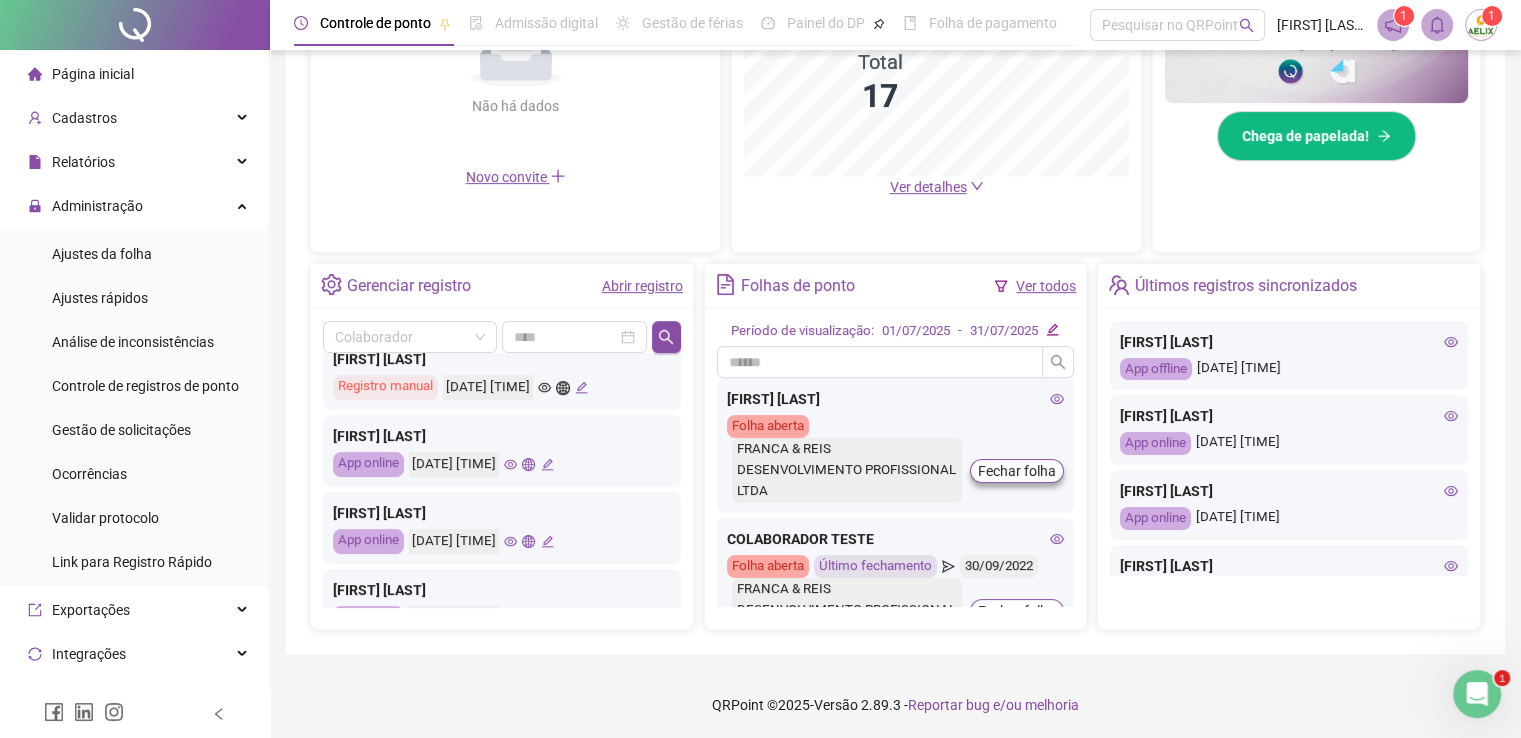scroll, scrollTop: 400, scrollLeft: 0, axis: vertical 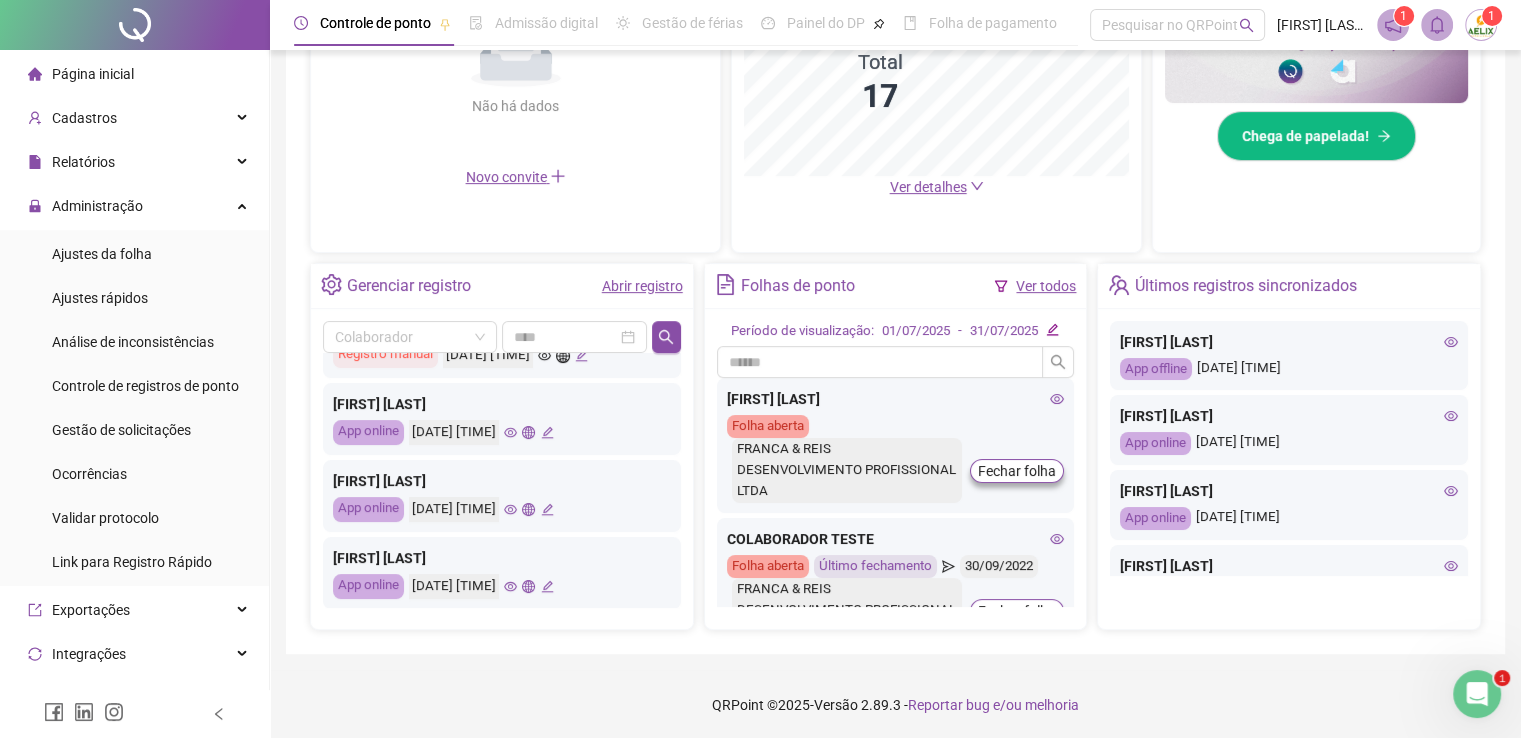 click on "[DATE] [TIME]" at bounding box center (481, 432) 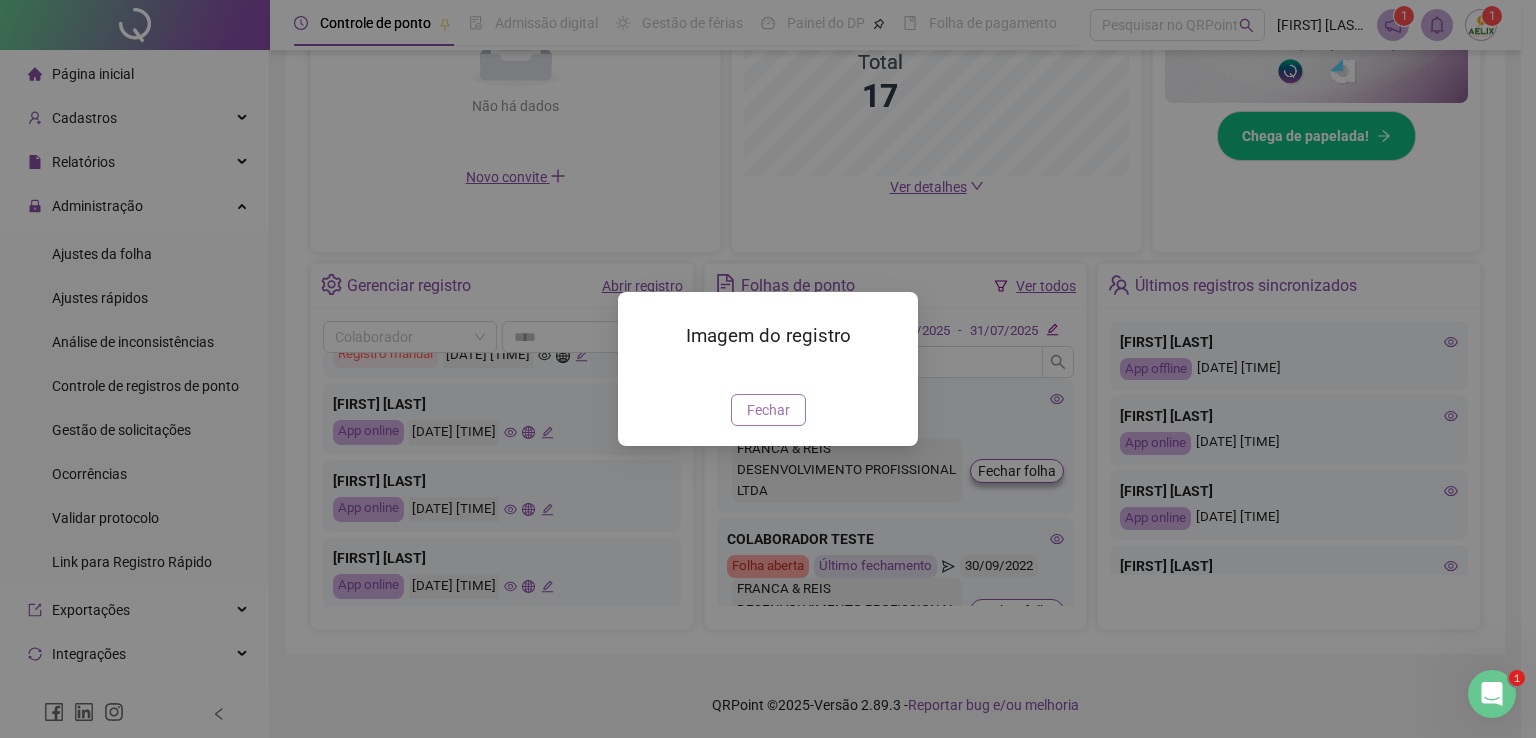 click on "Fechar" at bounding box center [768, 410] 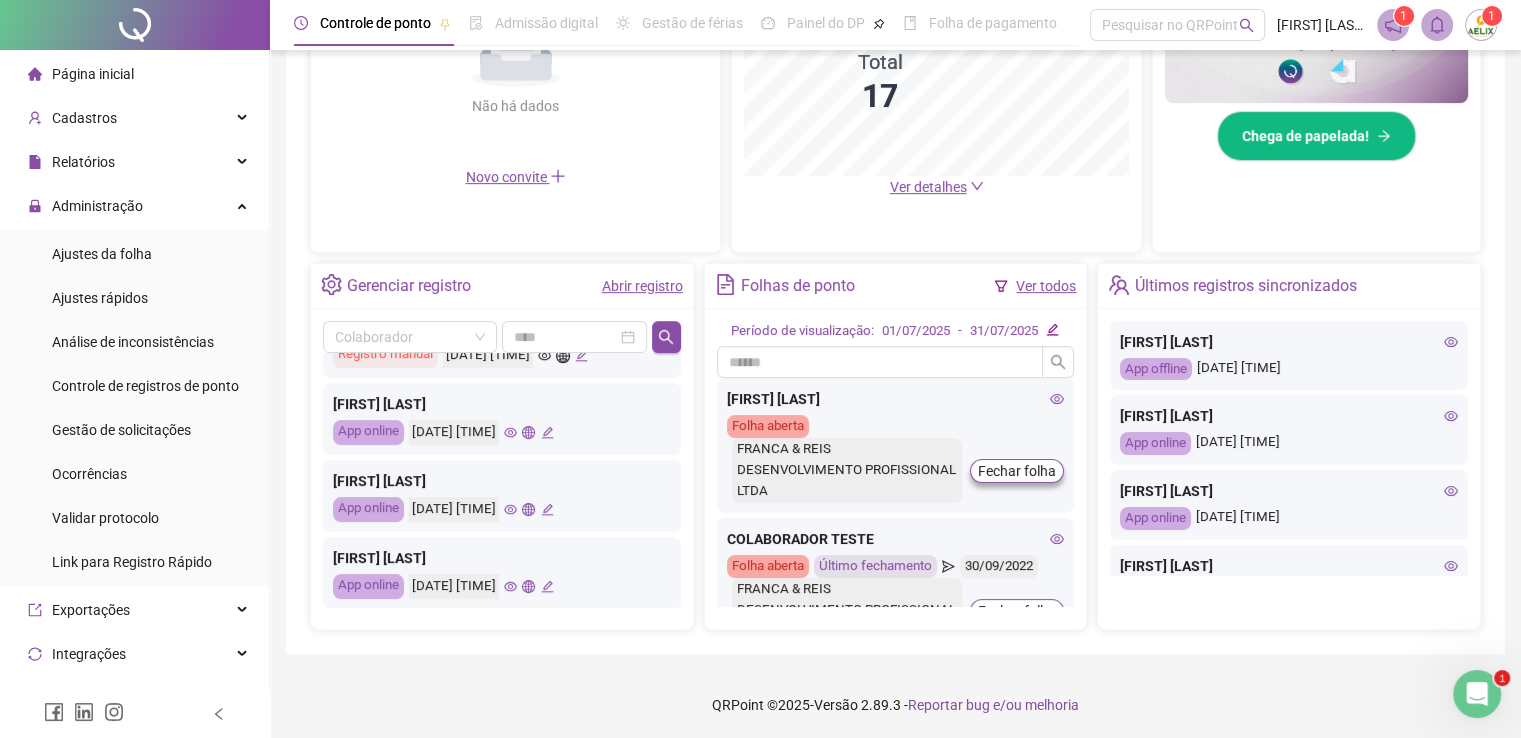 click 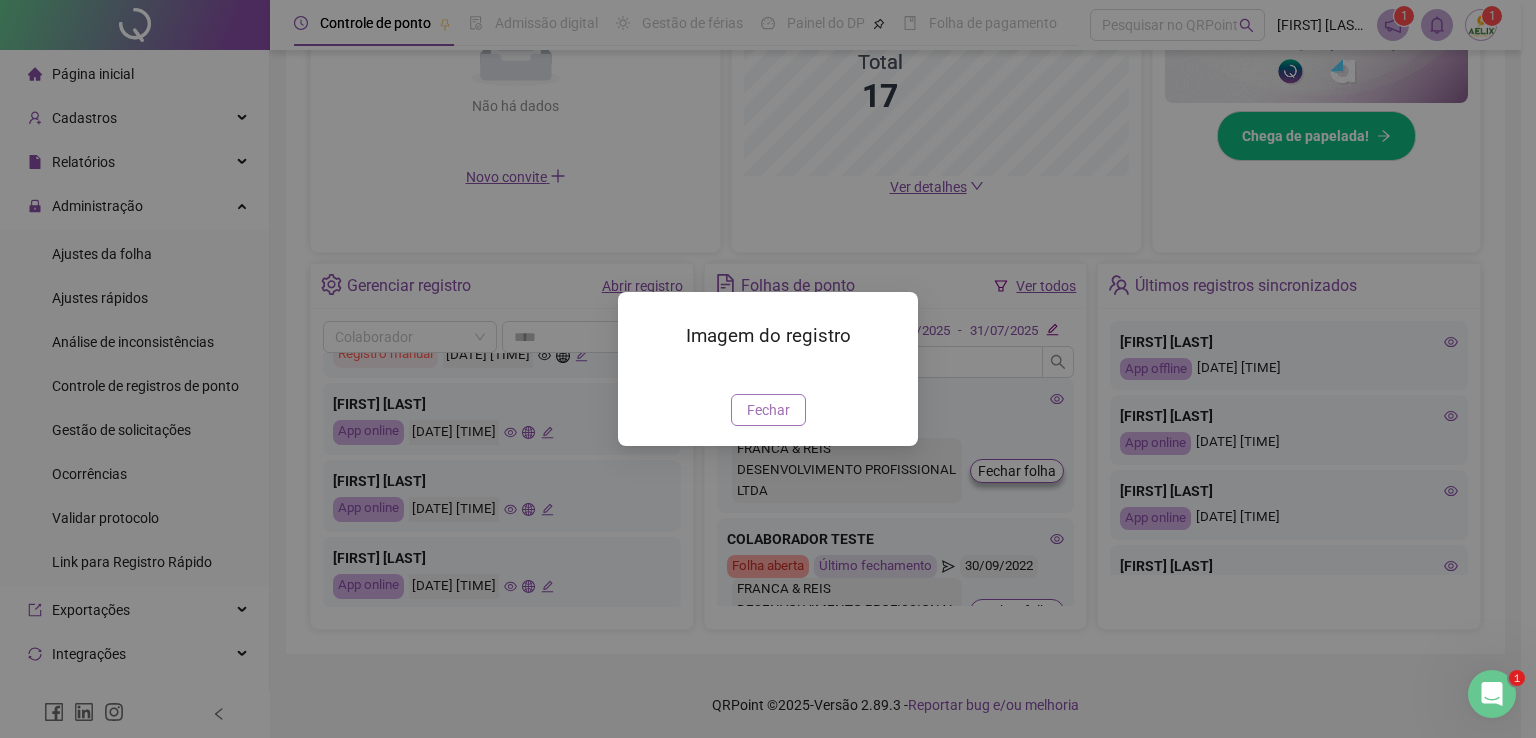 click on "Fechar" at bounding box center [768, 410] 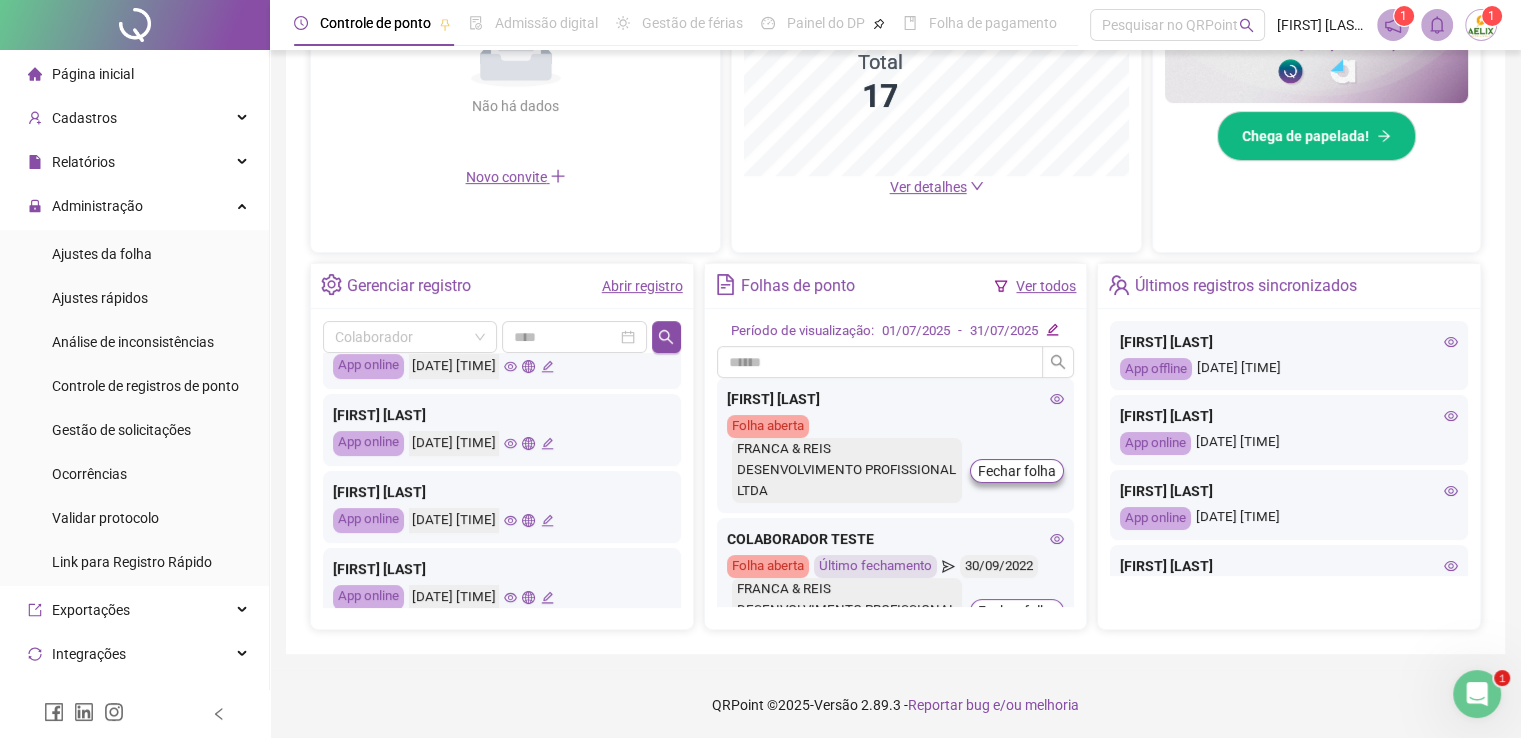 scroll, scrollTop: 500, scrollLeft: 0, axis: vertical 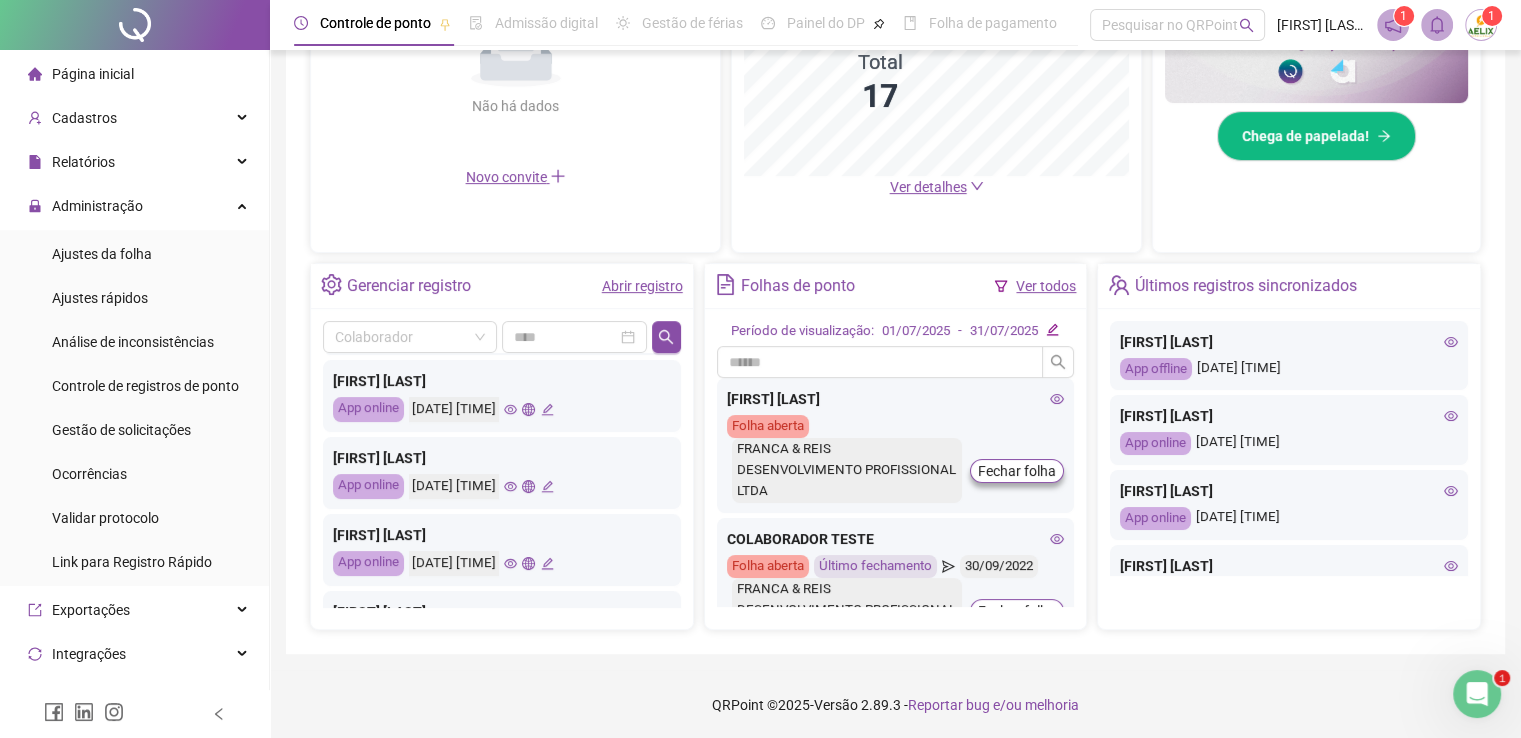click 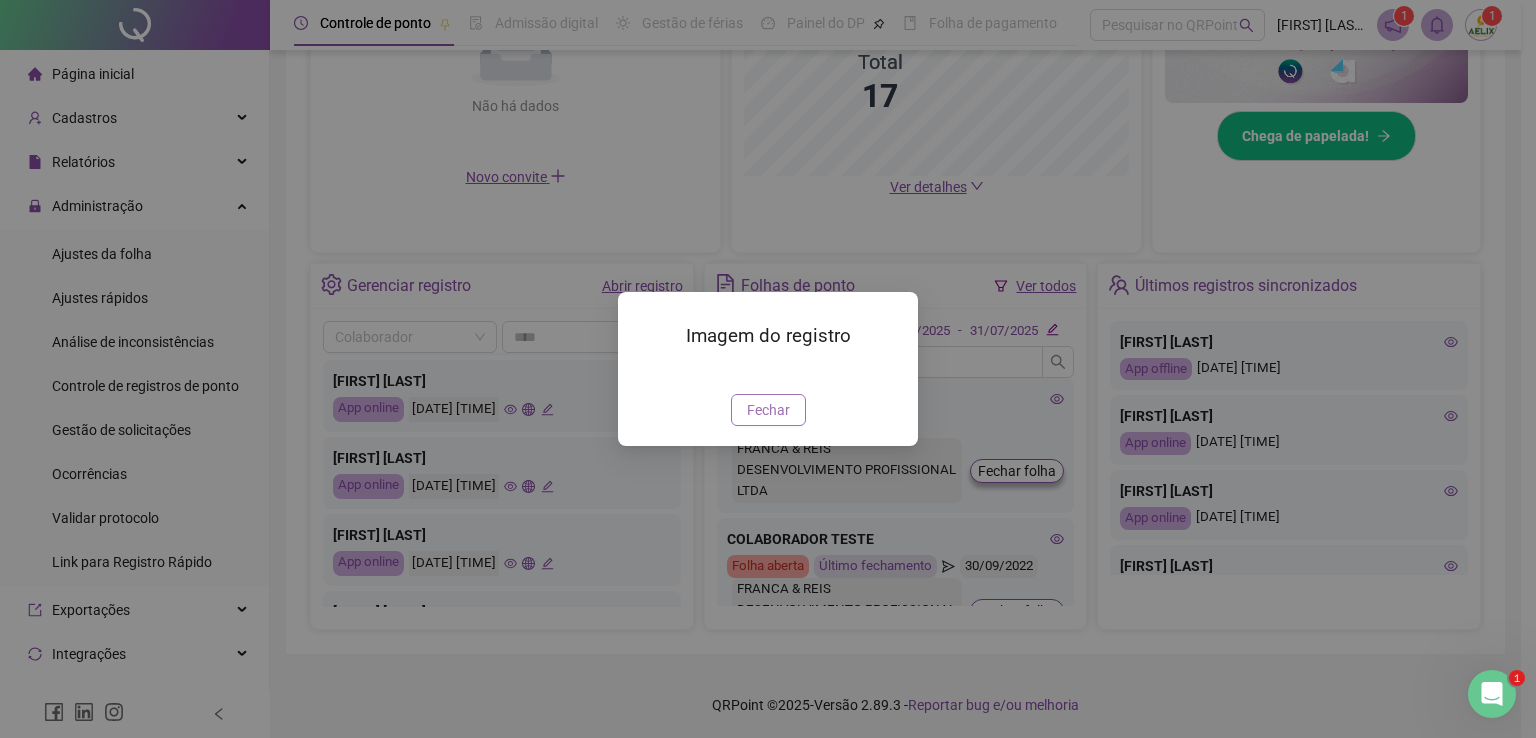 click on "Fechar" at bounding box center (768, 410) 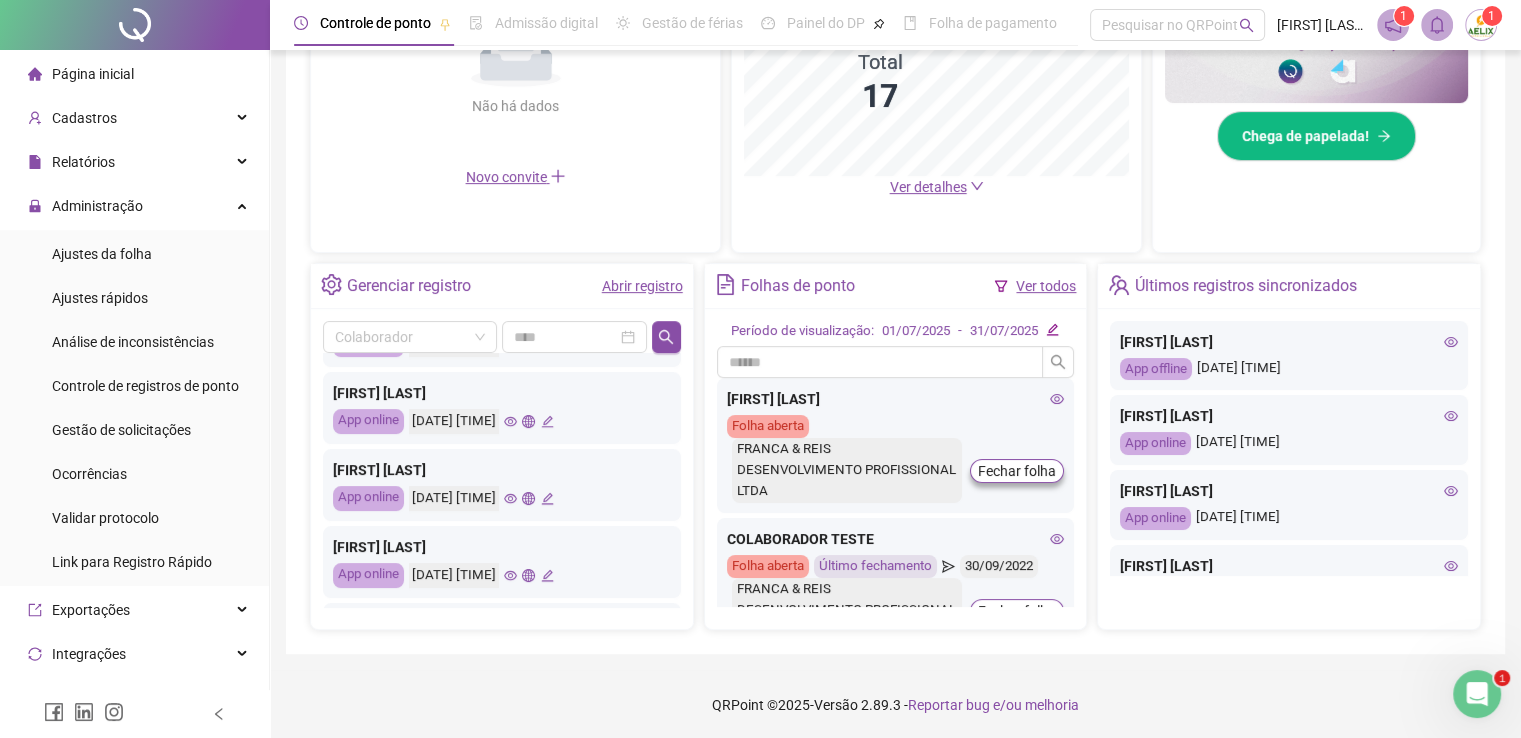 scroll, scrollTop: 600, scrollLeft: 0, axis: vertical 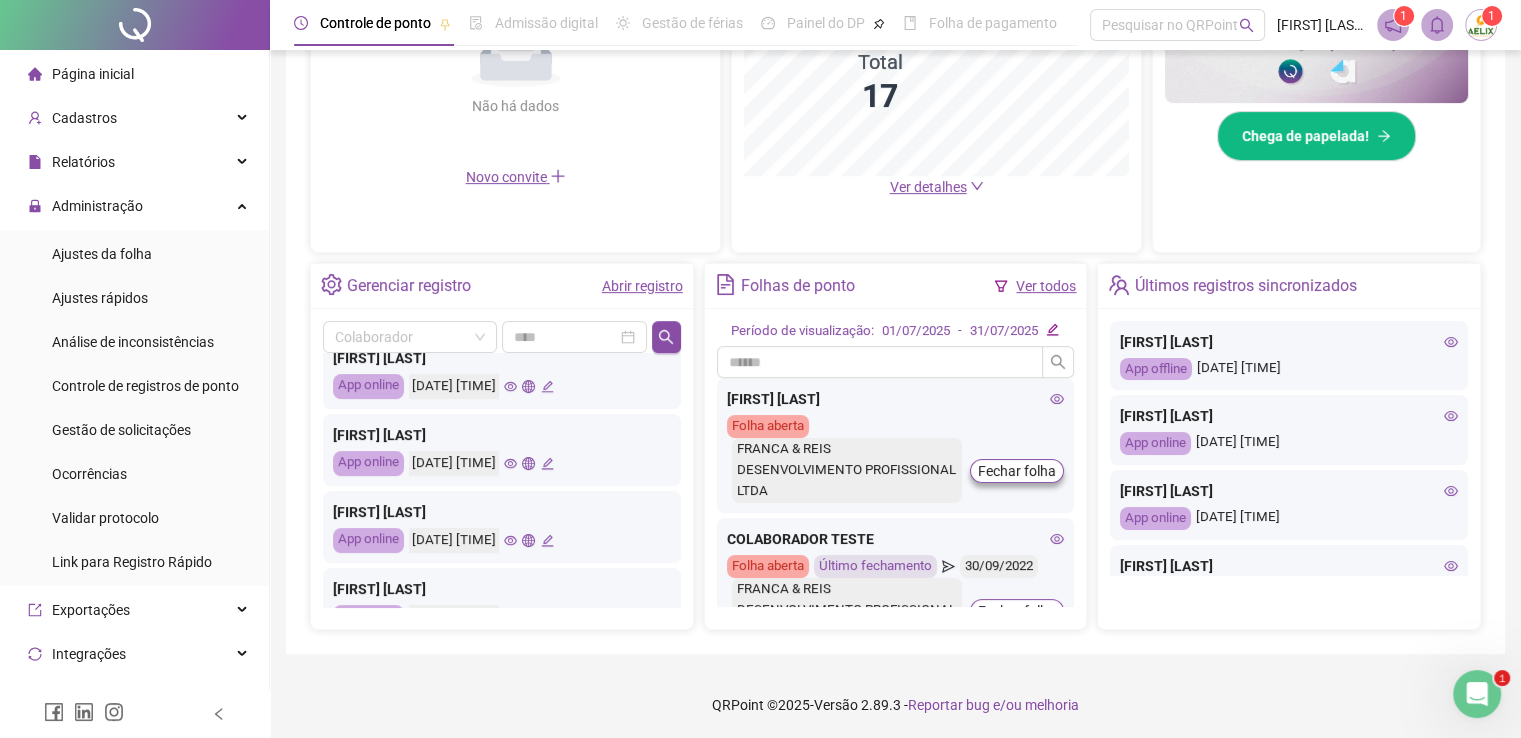 click 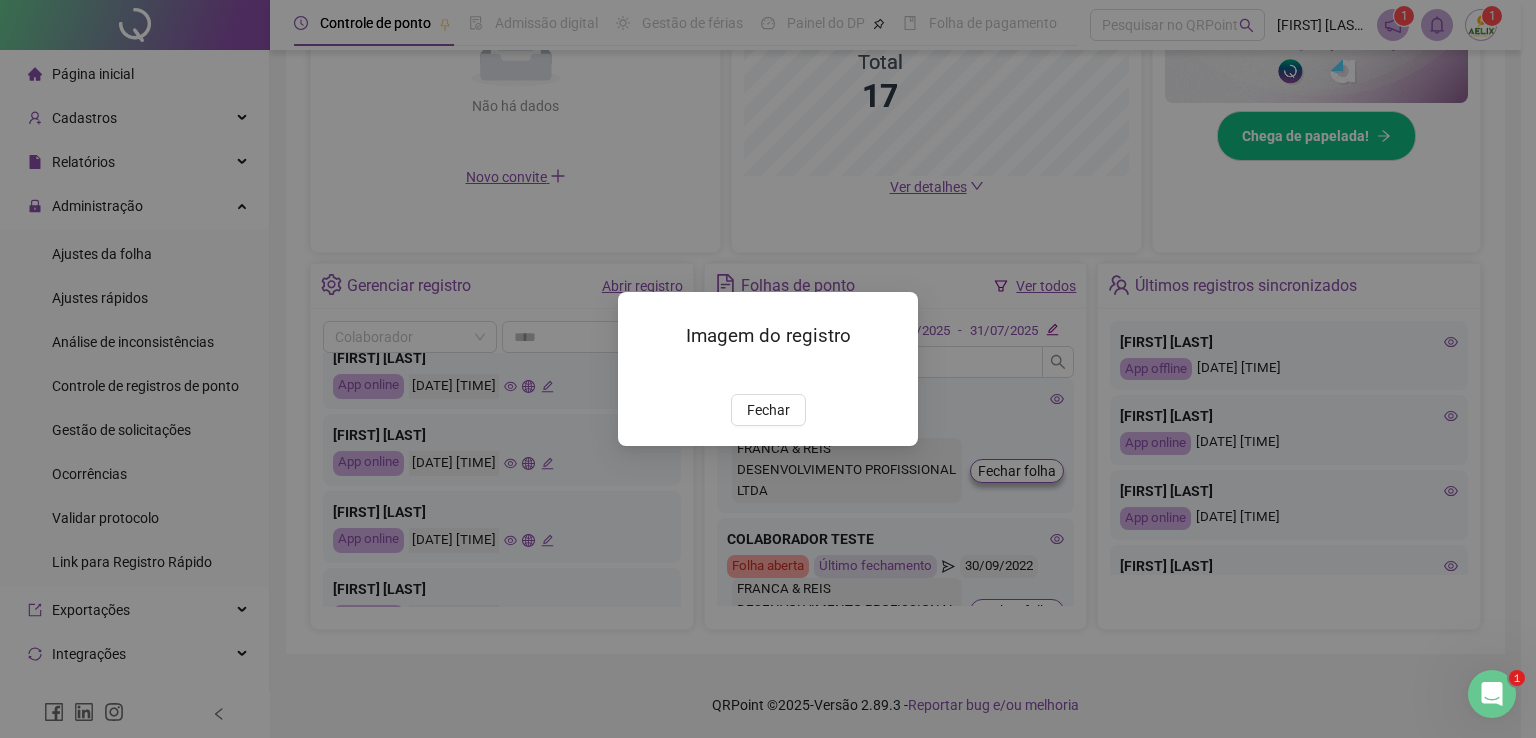 click at bounding box center [642, 372] 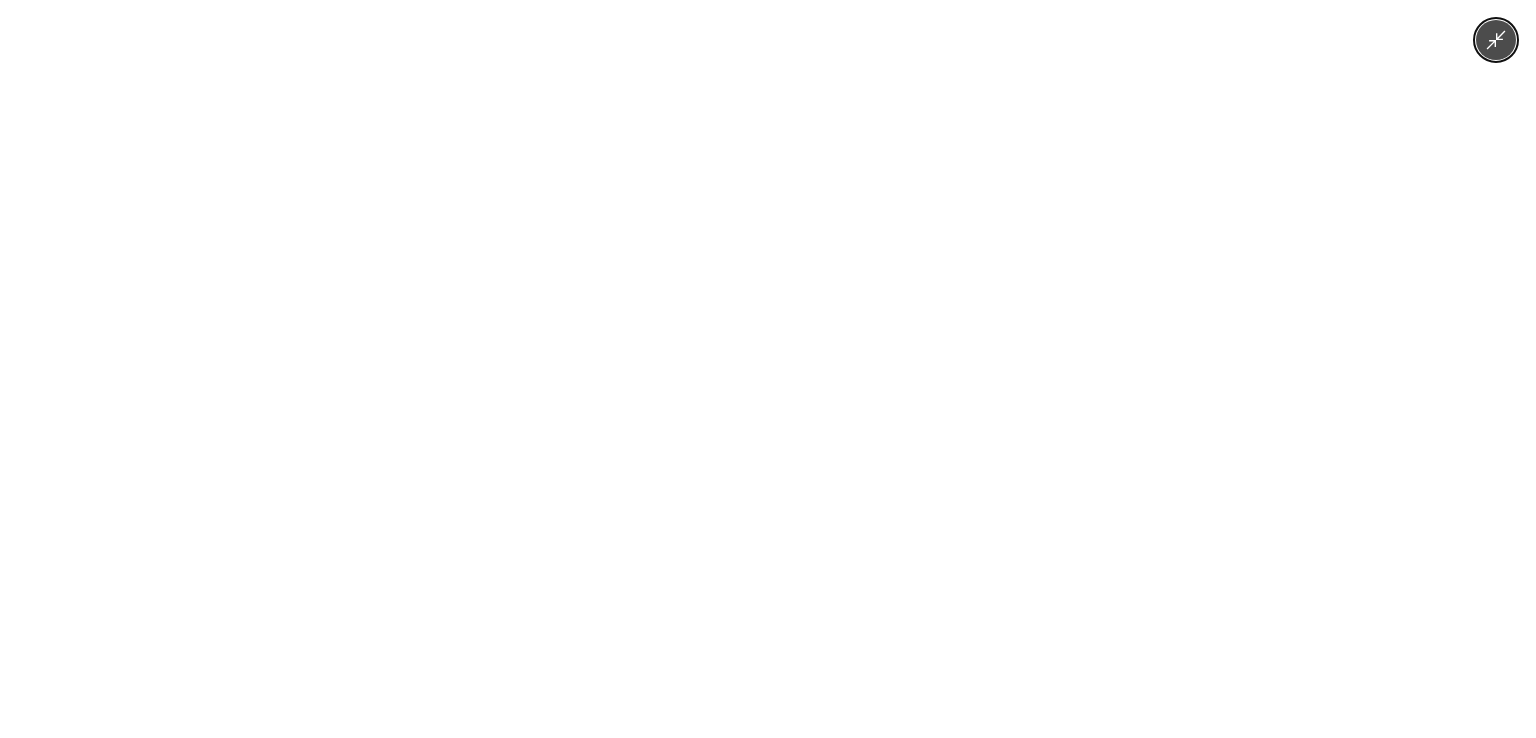 drag, startPoint x: 247, startPoint y: 570, endPoint x: 254, endPoint y: 561, distance: 11.401754 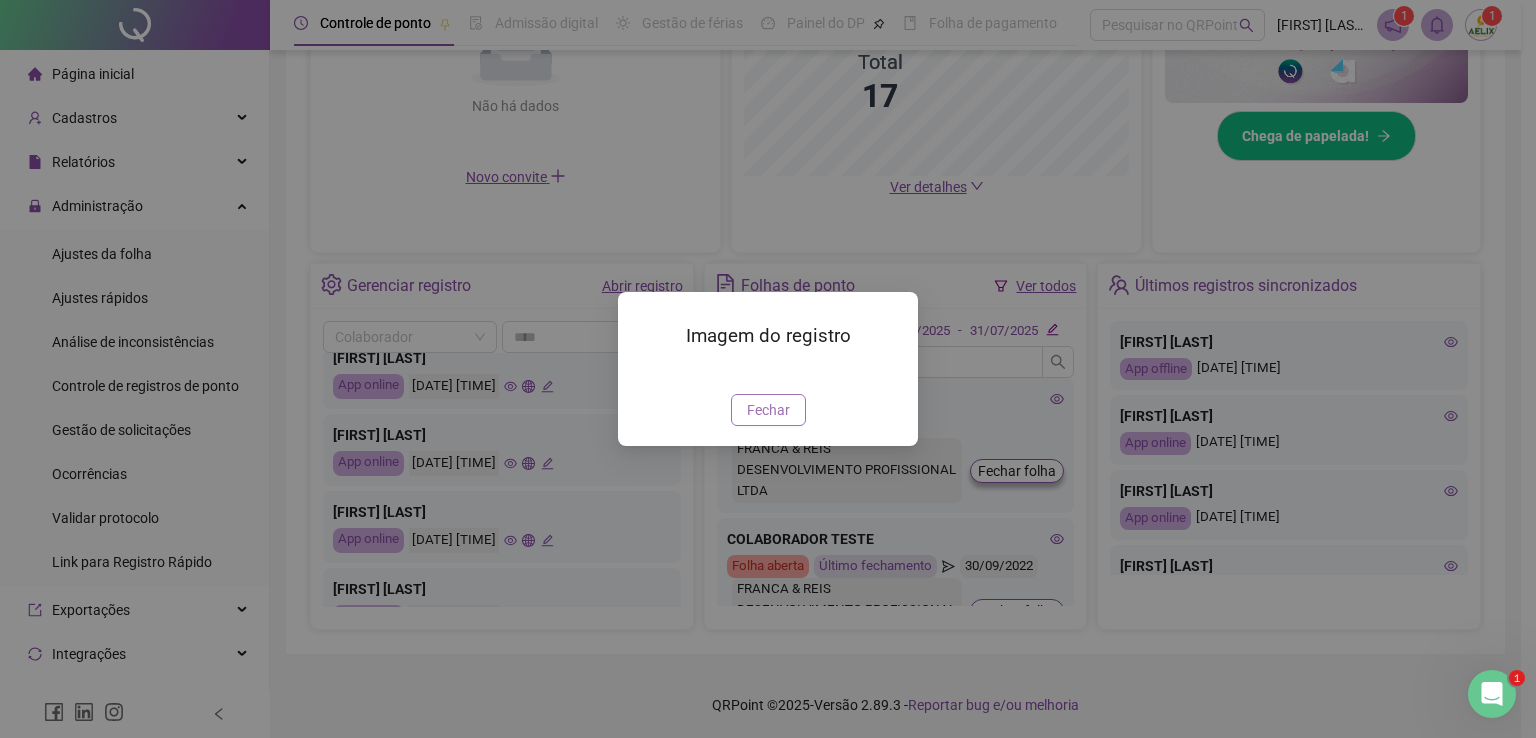 click on "Fechar" at bounding box center [768, 410] 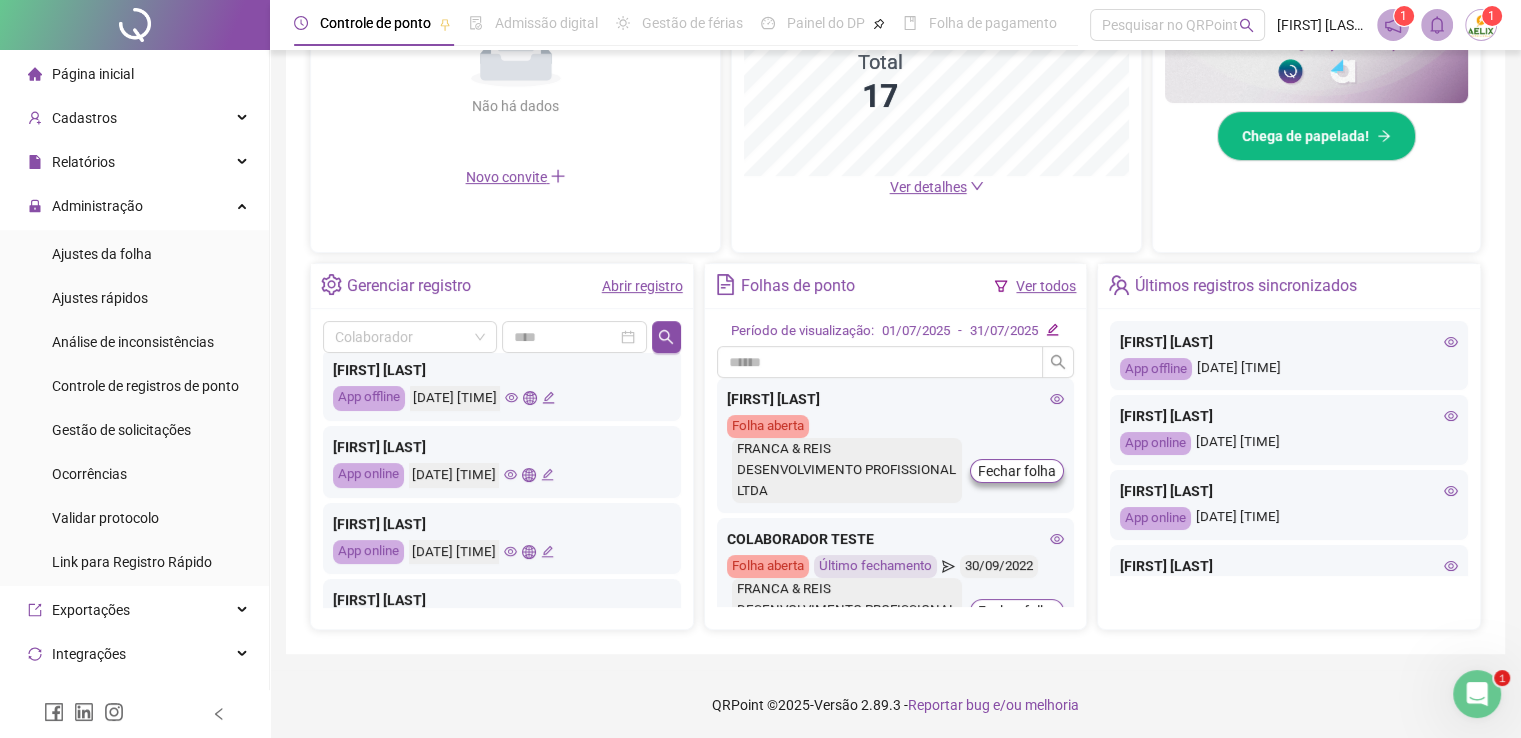 scroll, scrollTop: 0, scrollLeft: 0, axis: both 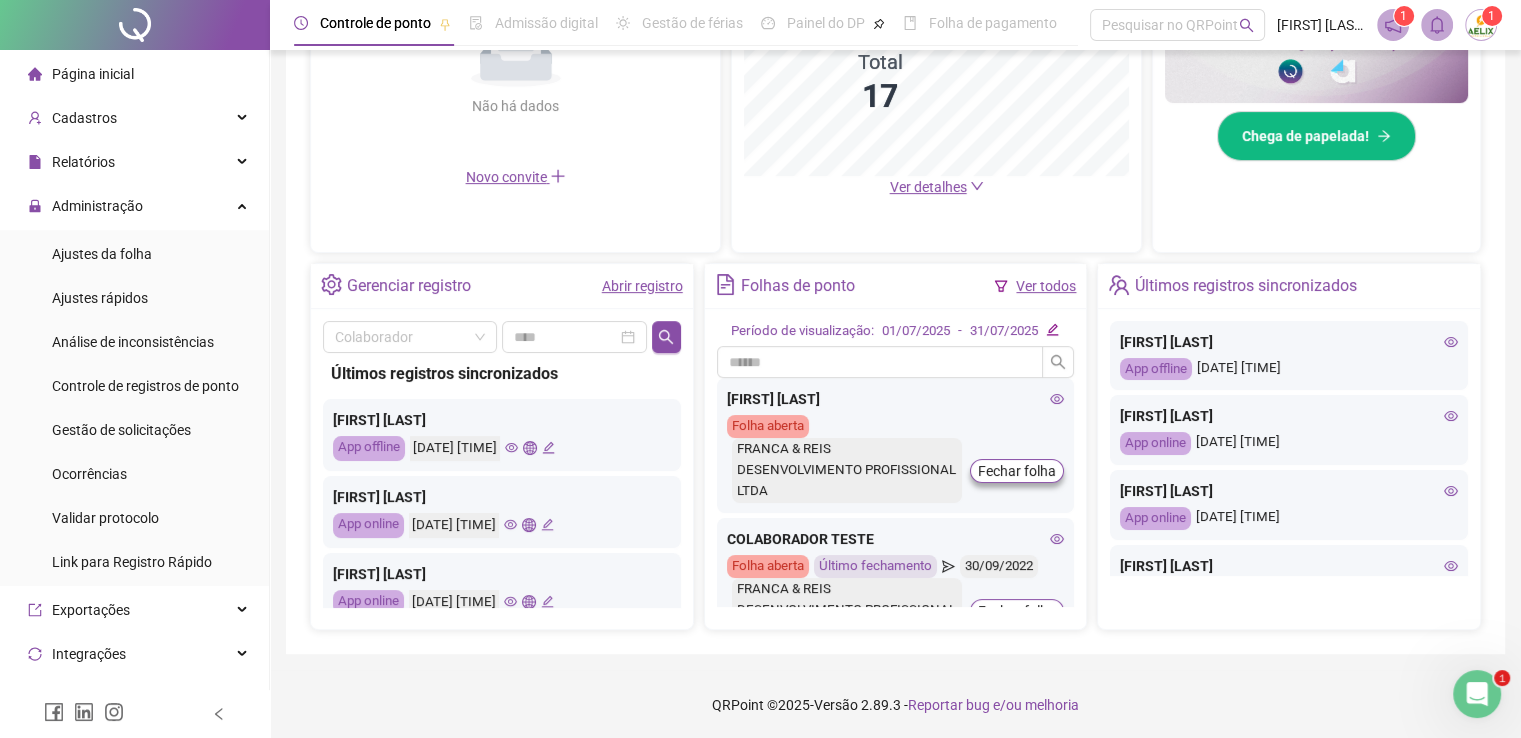 click 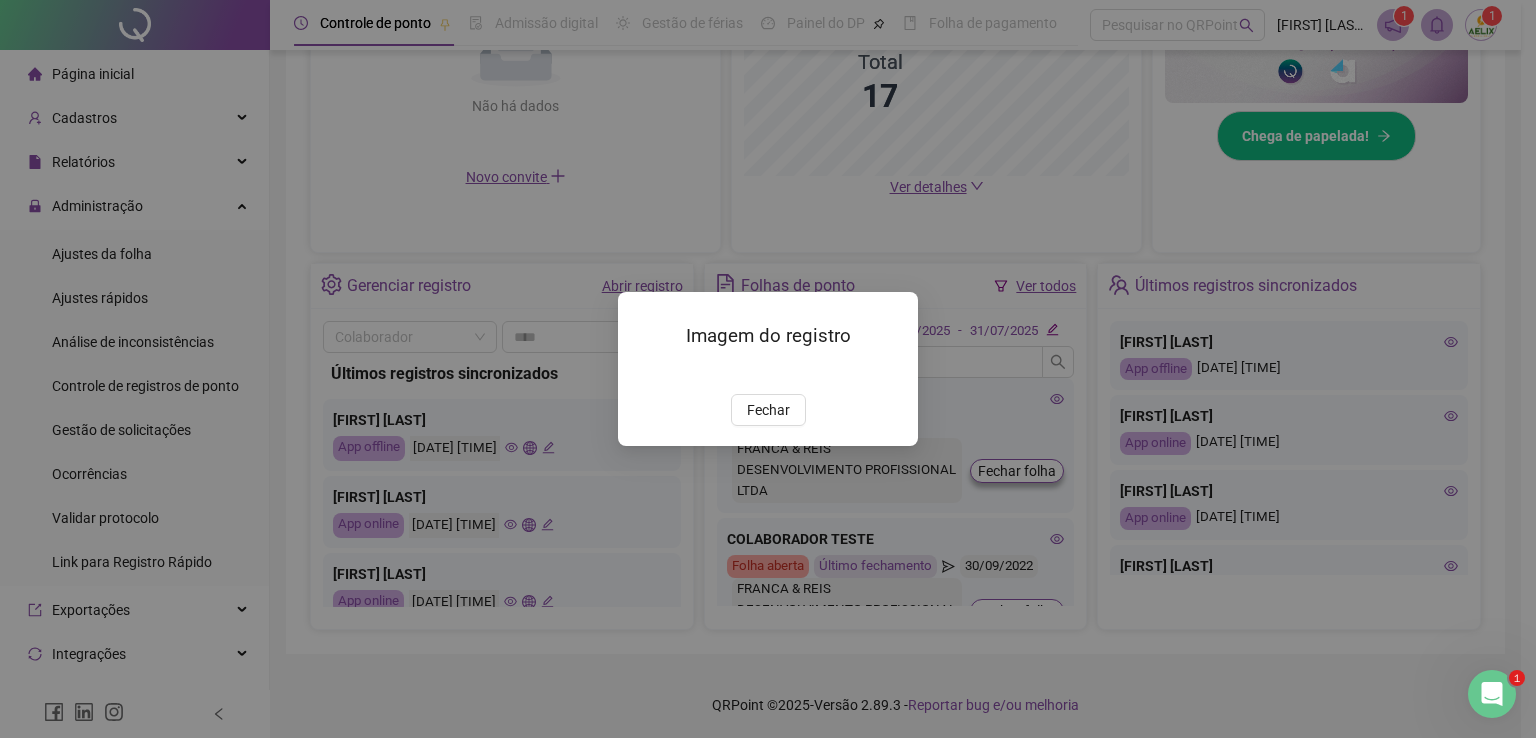click at bounding box center (642, 372) 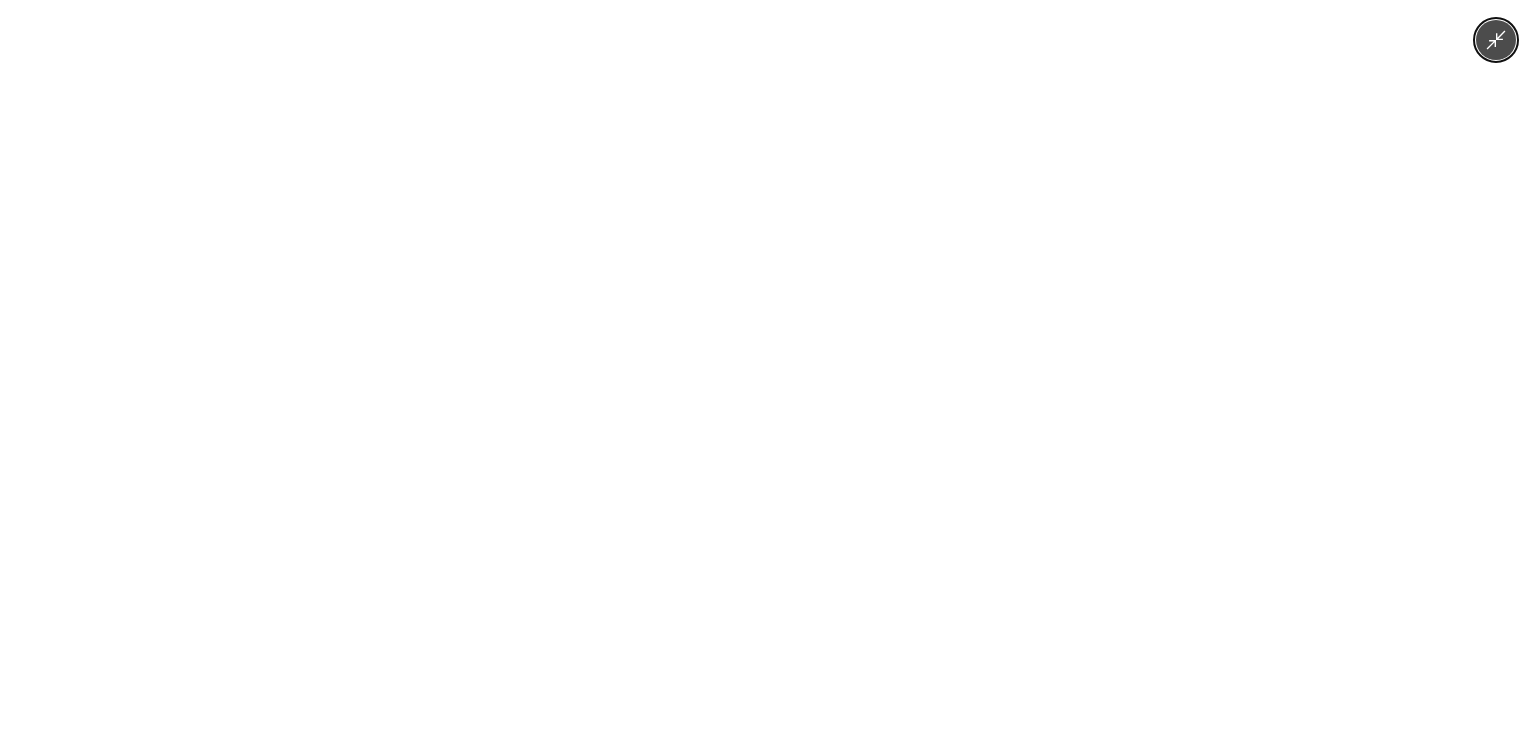 click at bounding box center [768, 369] 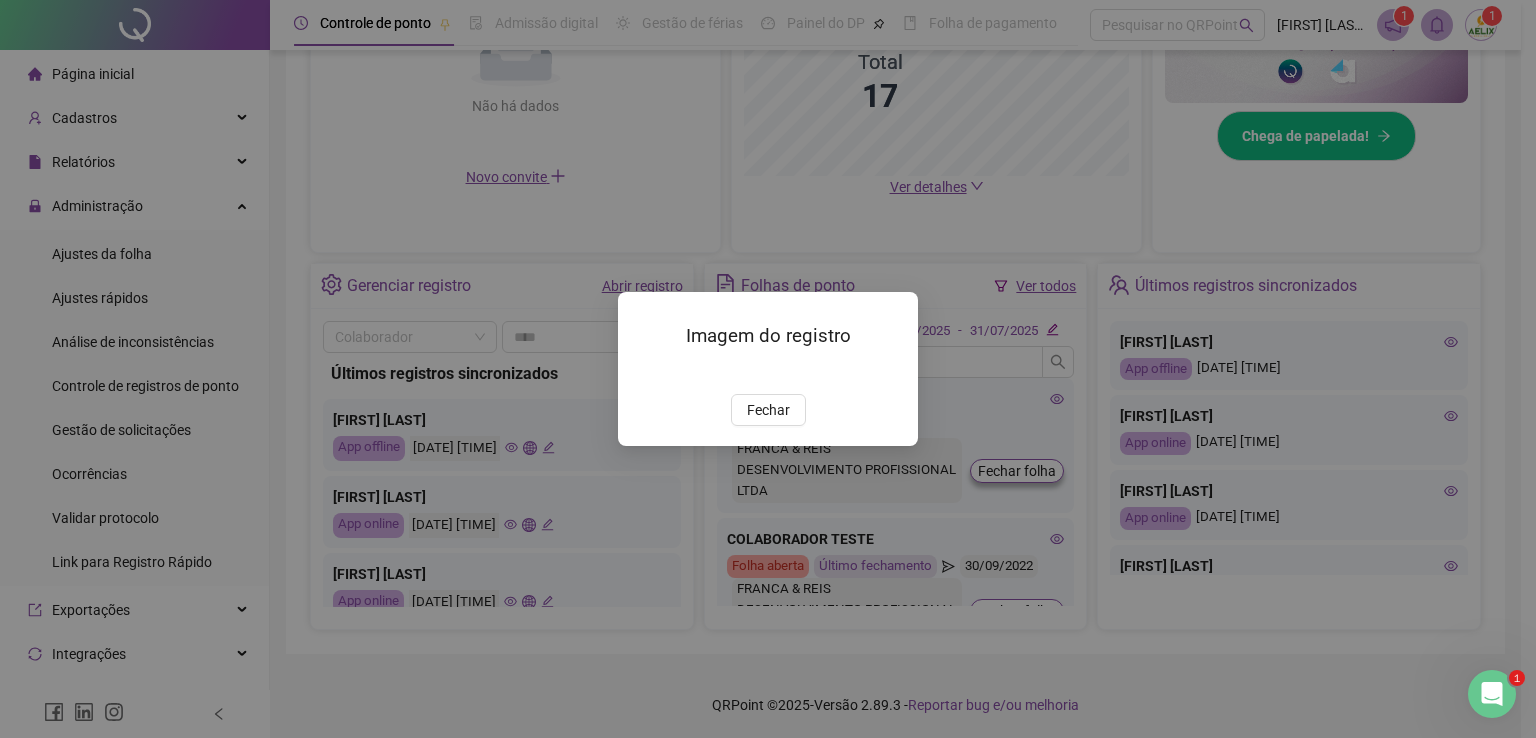 drag, startPoint x: 768, startPoint y: 523, endPoint x: 546, endPoint y: 445, distance: 235.30406 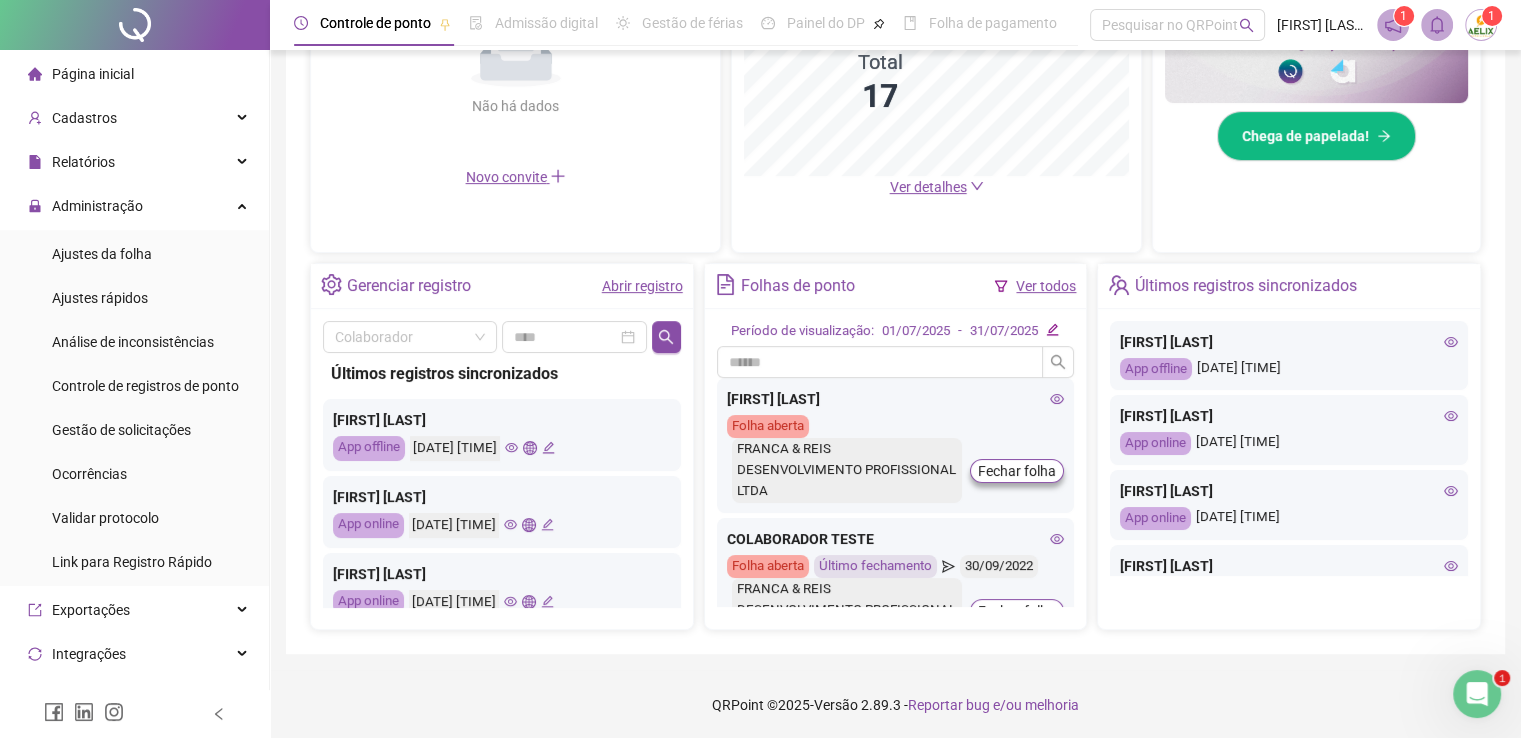 click on "Página inicial" at bounding box center (93, 74) 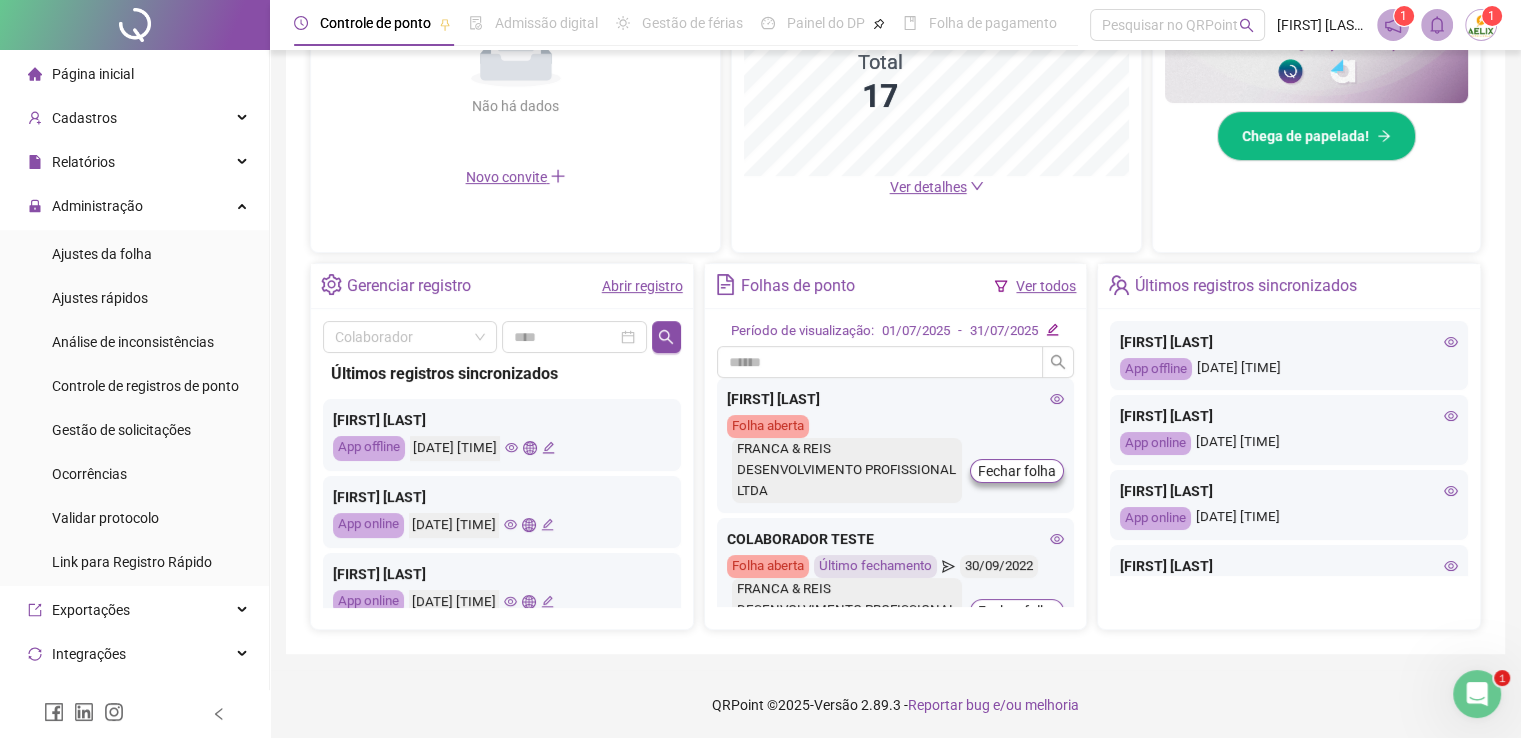 click on "Página inicial" at bounding box center (81, 74) 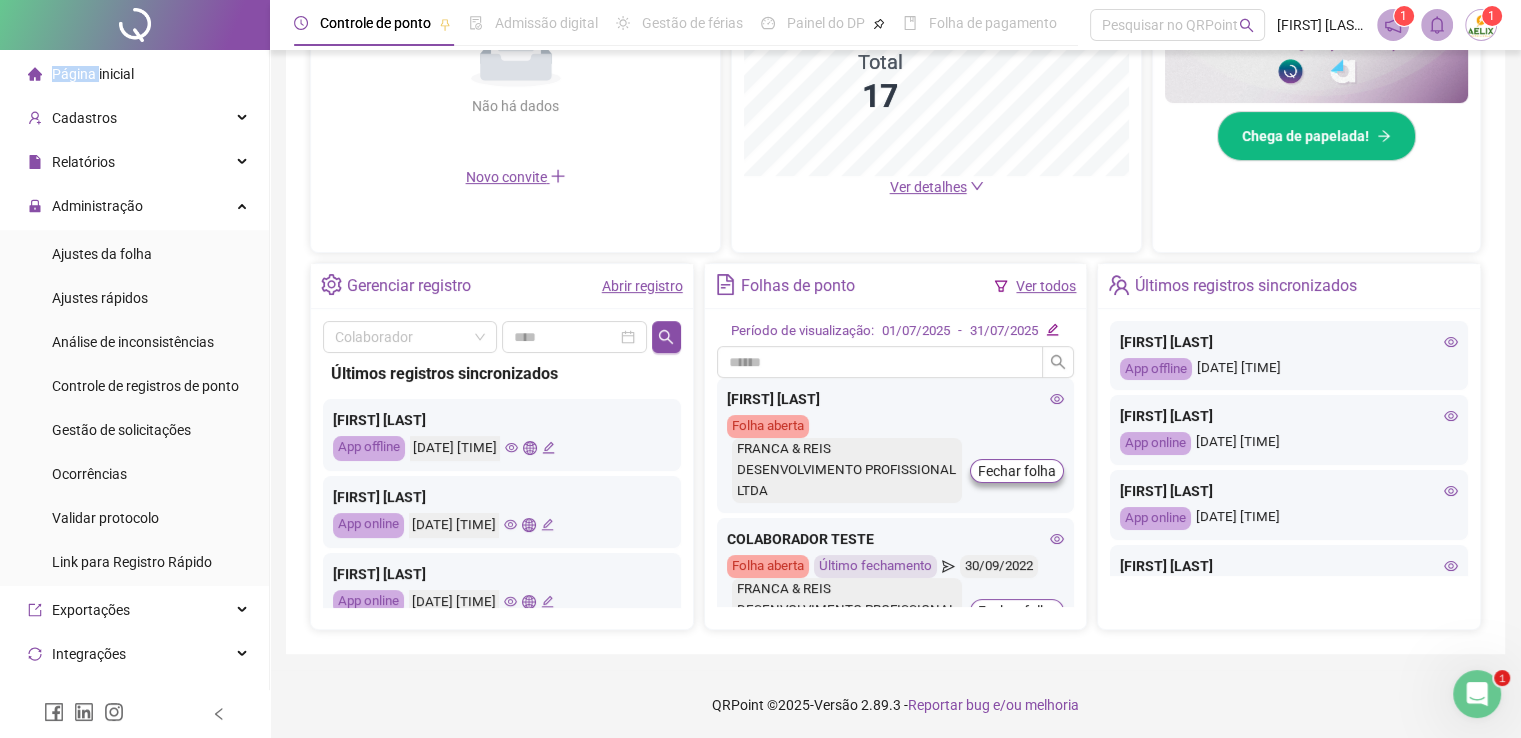 click on "Página inicial" at bounding box center [93, 74] 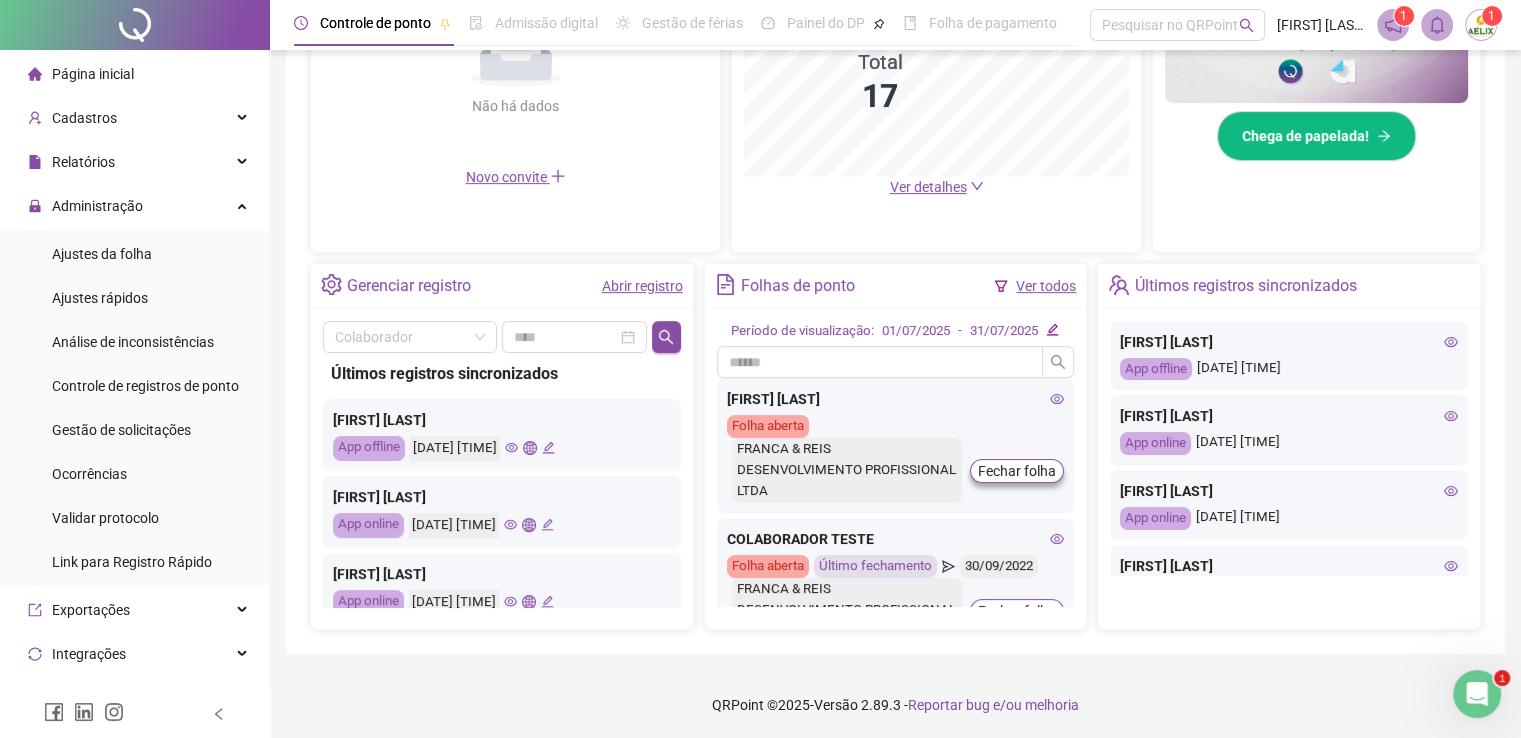 click on "Página inicial" at bounding box center (134, 74) 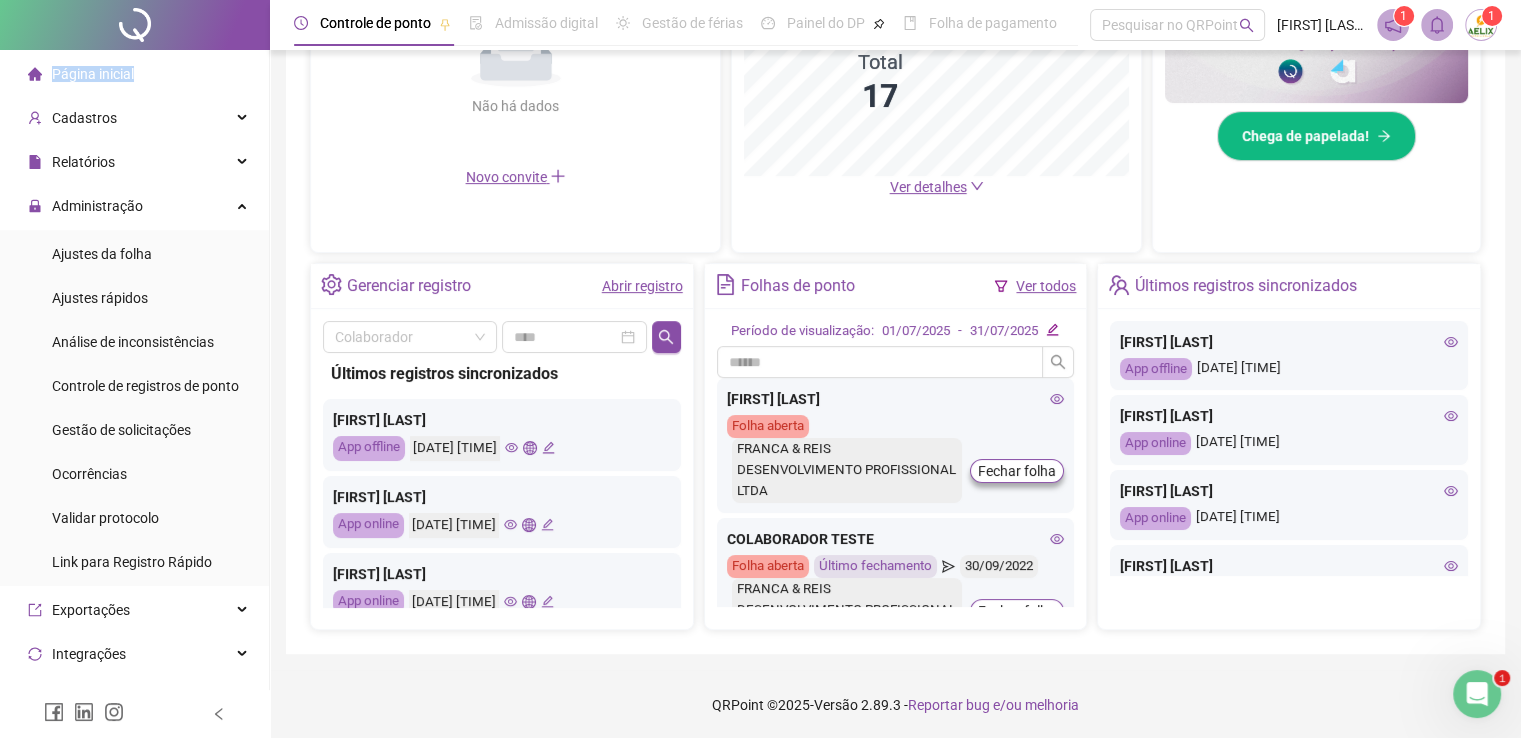 click on "Página inicial" at bounding box center (93, 74) 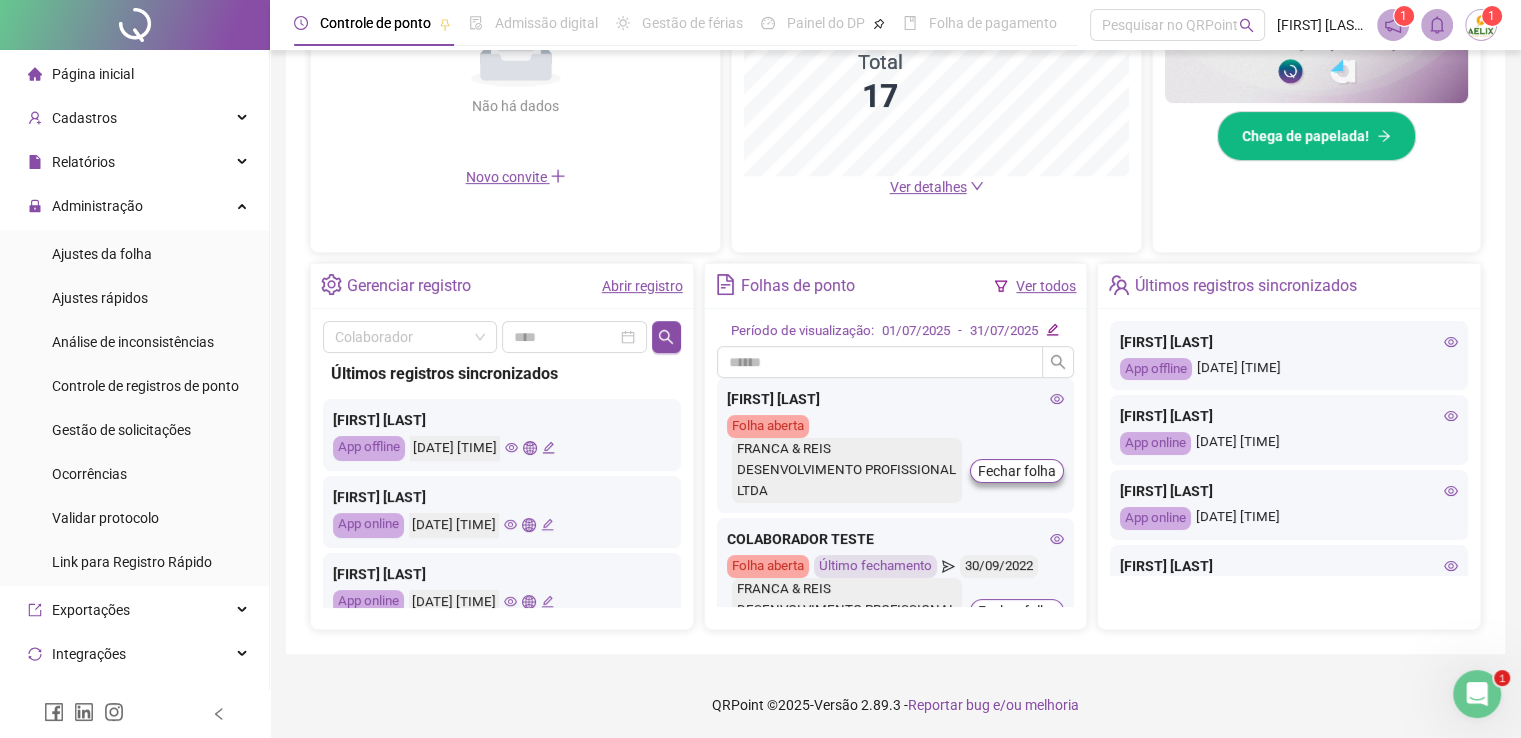 click on "Página inicial" at bounding box center [134, 74] 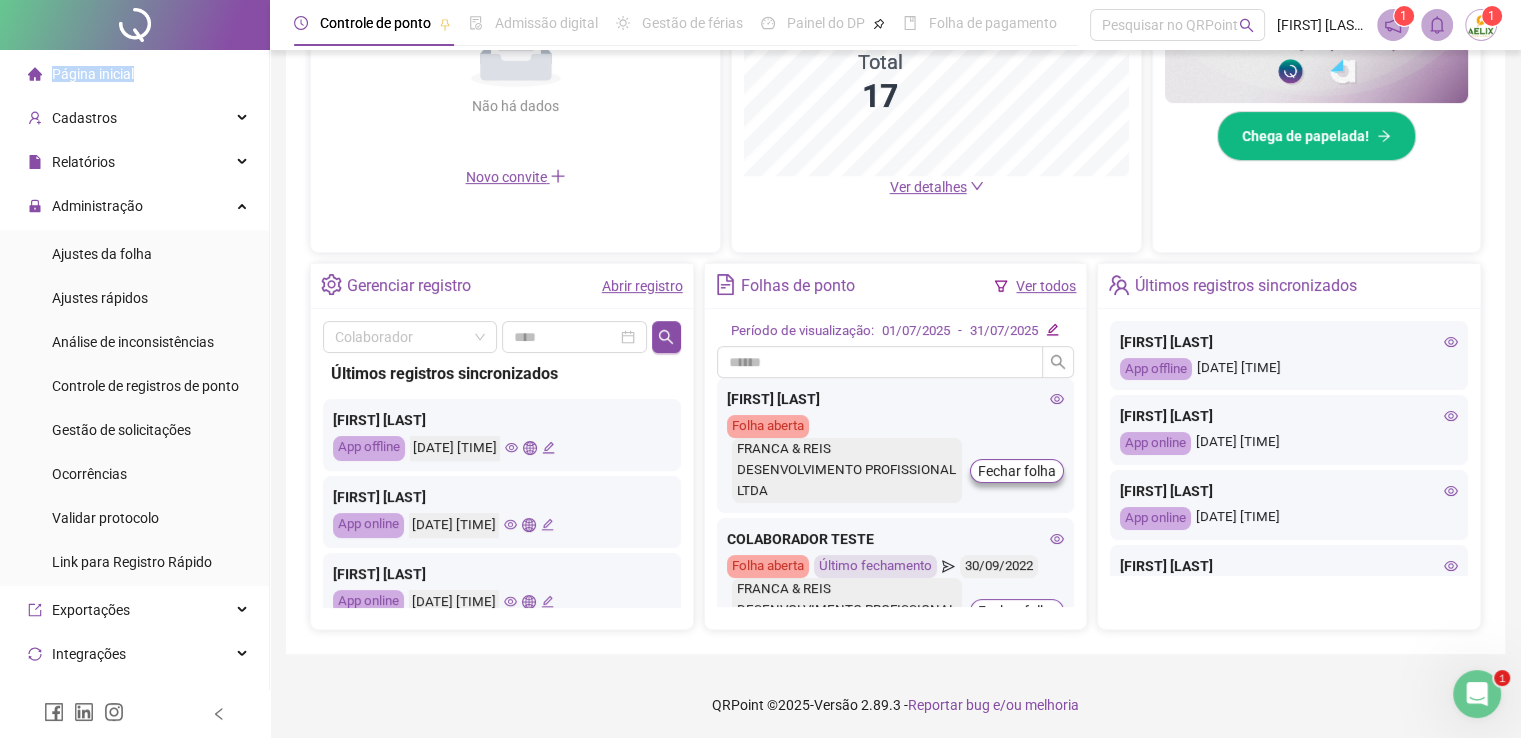 click on "Página inicial" at bounding box center [134, 74] 